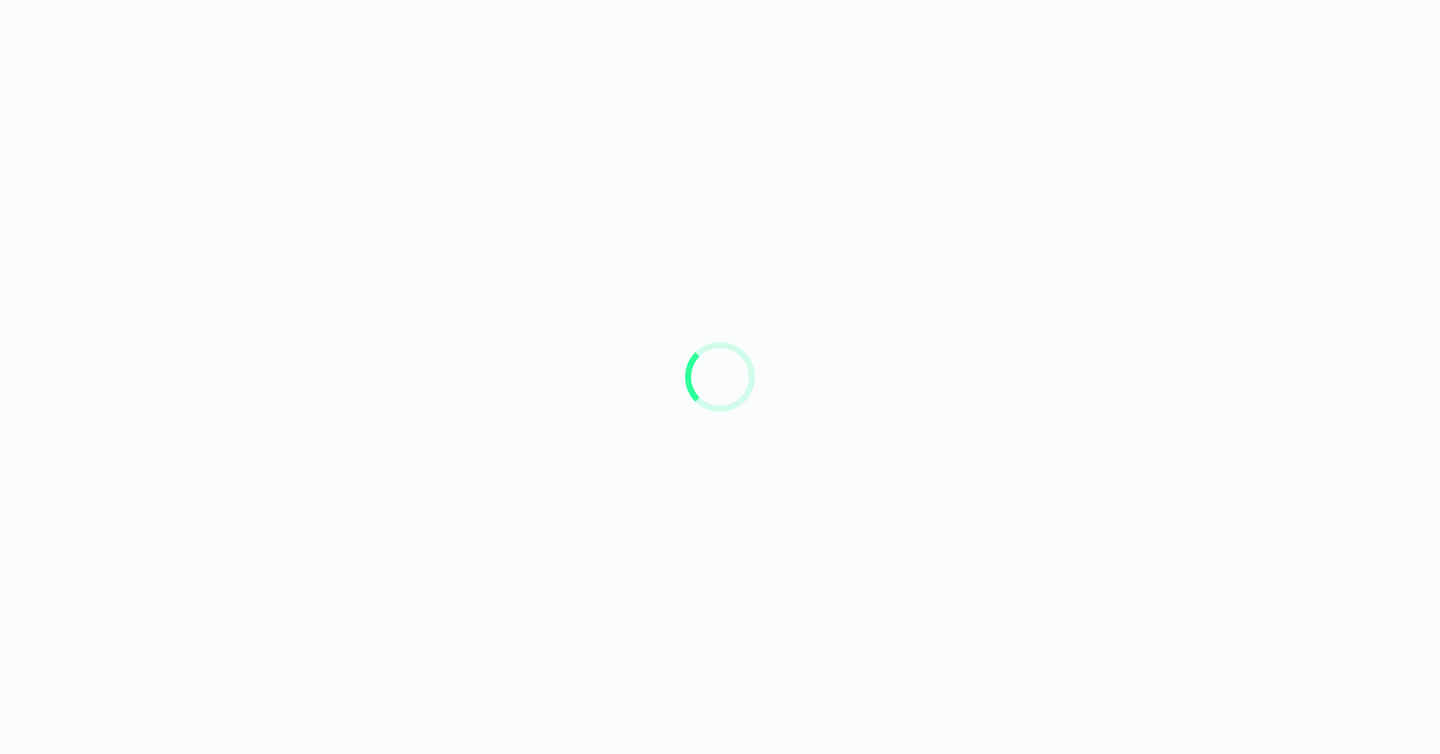 scroll, scrollTop: 0, scrollLeft: 0, axis: both 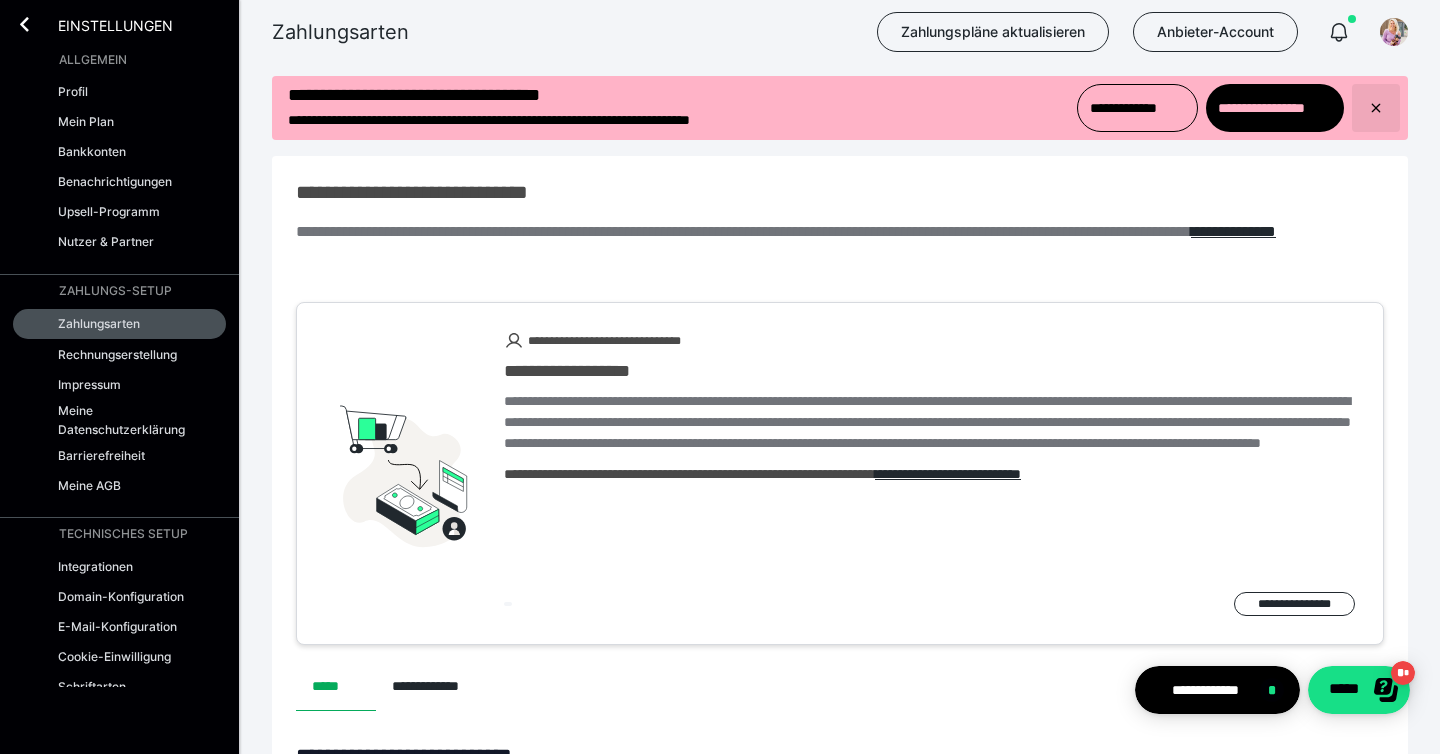 click 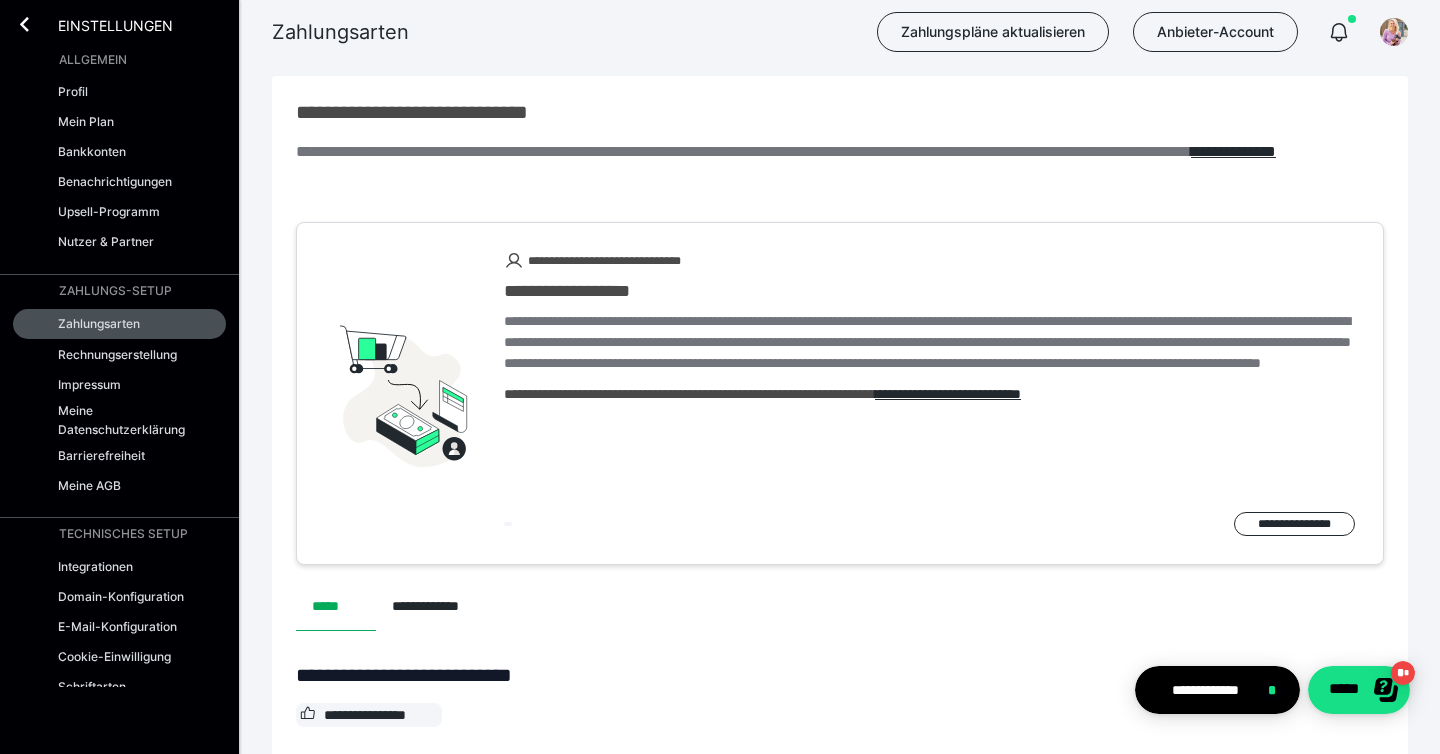 scroll, scrollTop: 0, scrollLeft: 0, axis: both 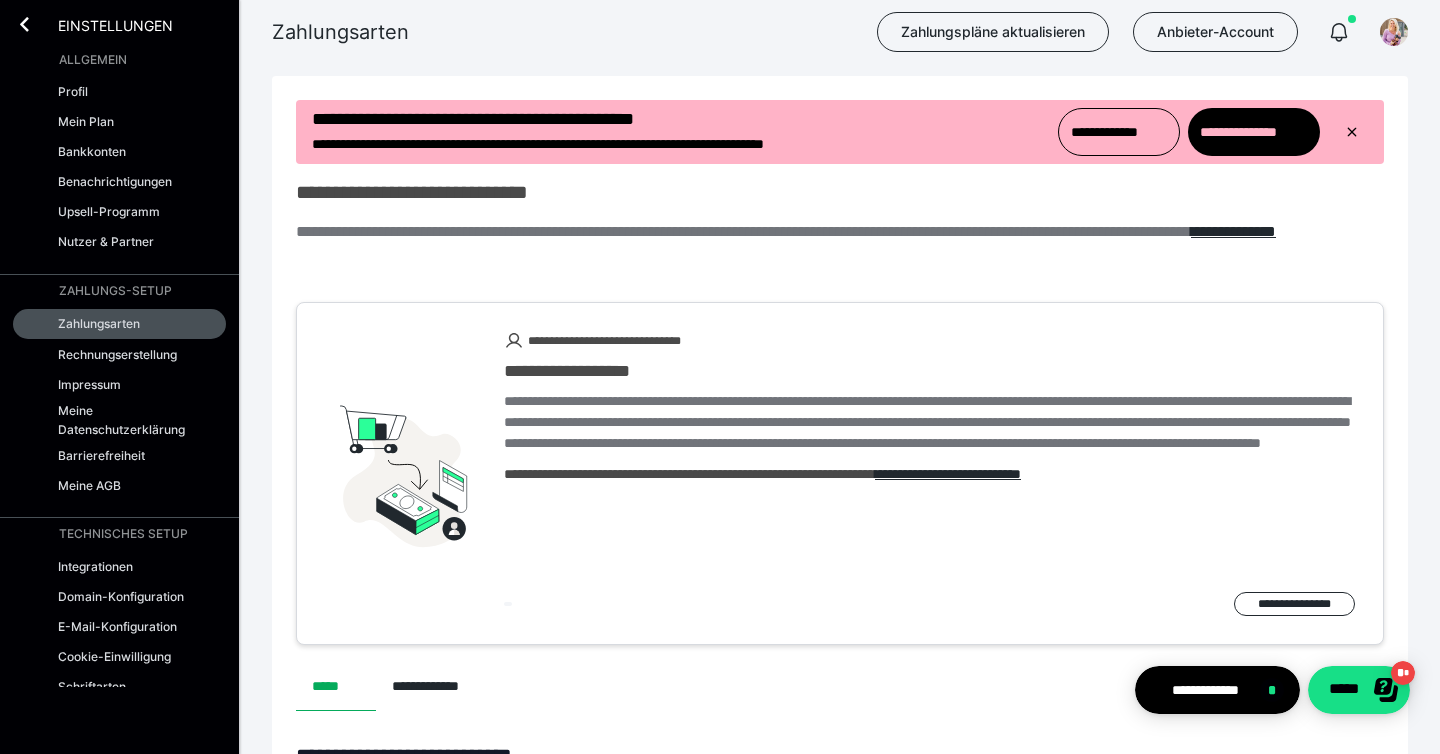 click on "Einstellungen" at bounding box center (101, 24) 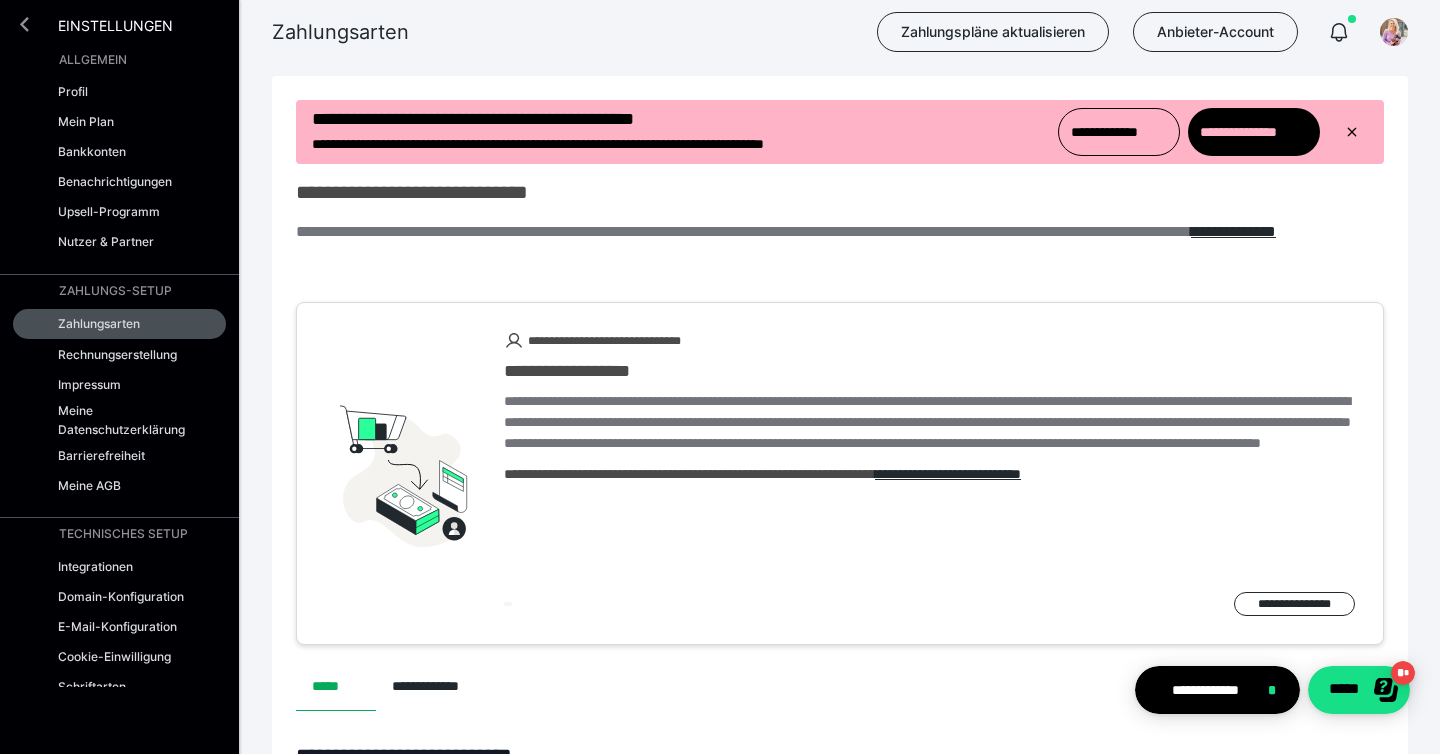 click at bounding box center [24, 24] 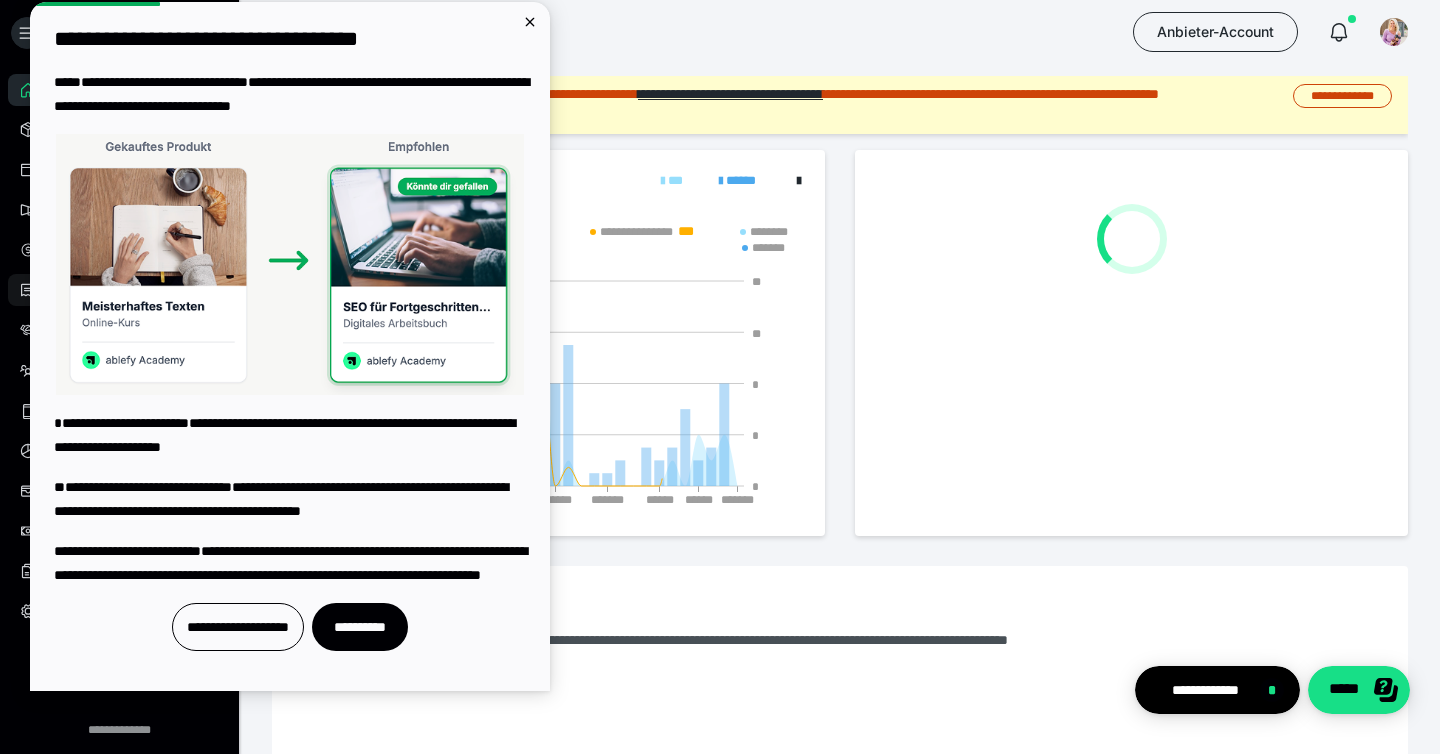 scroll, scrollTop: 0, scrollLeft: 0, axis: both 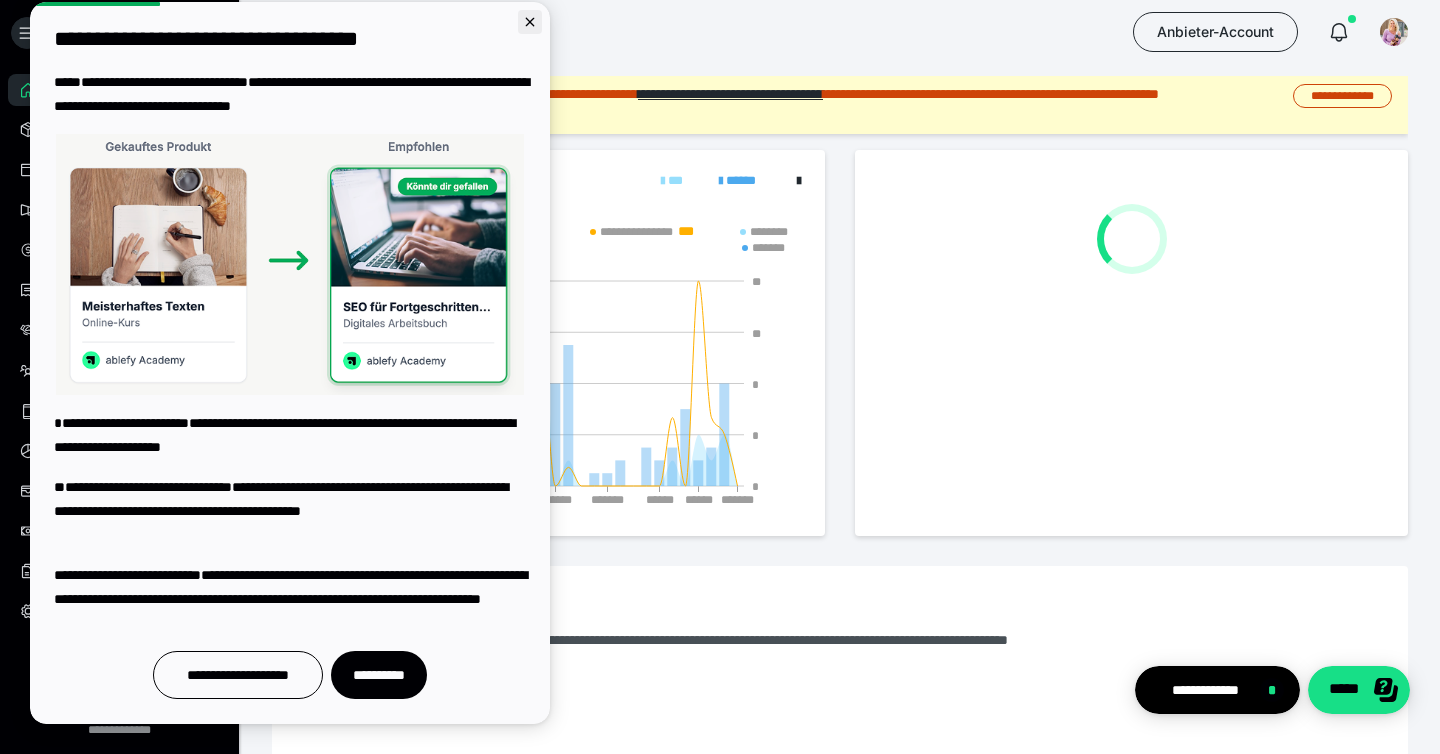 click 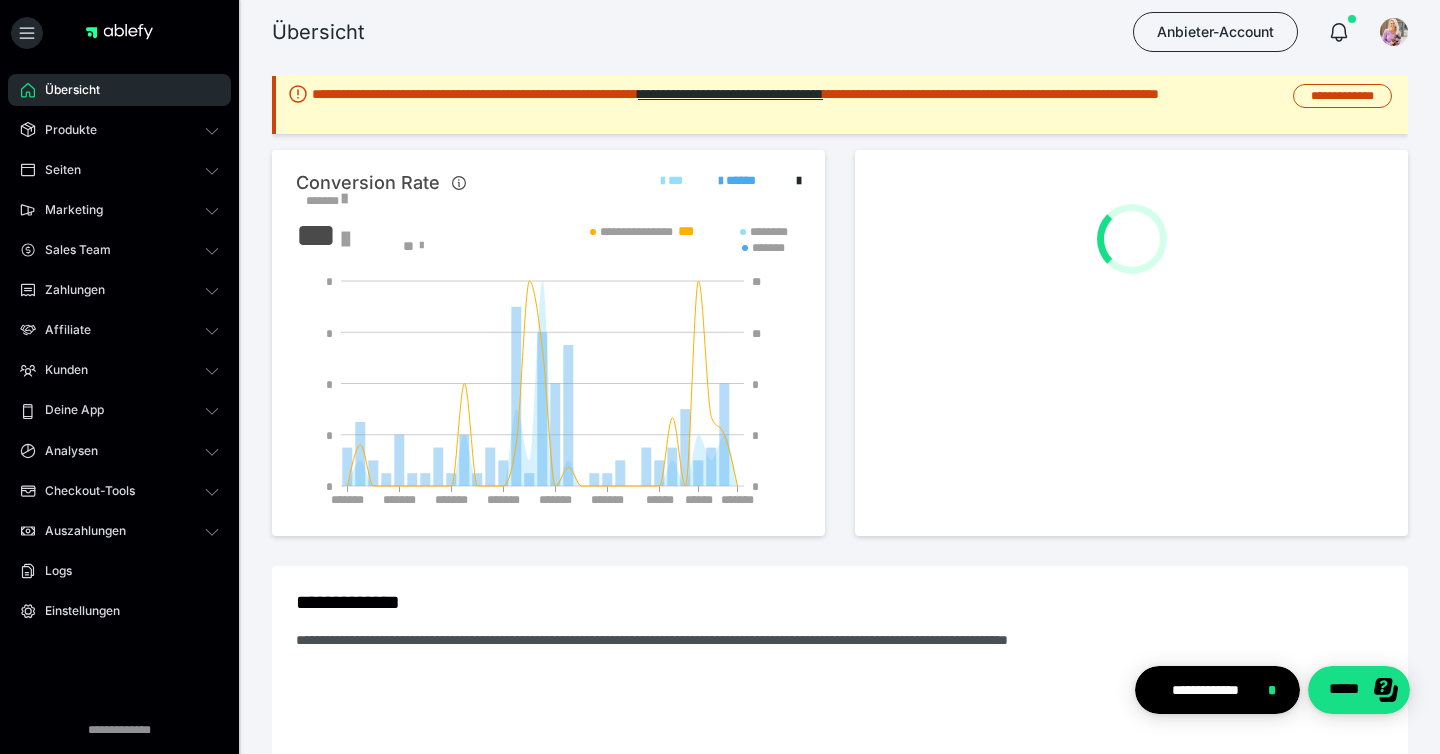scroll, scrollTop: 0, scrollLeft: 0, axis: both 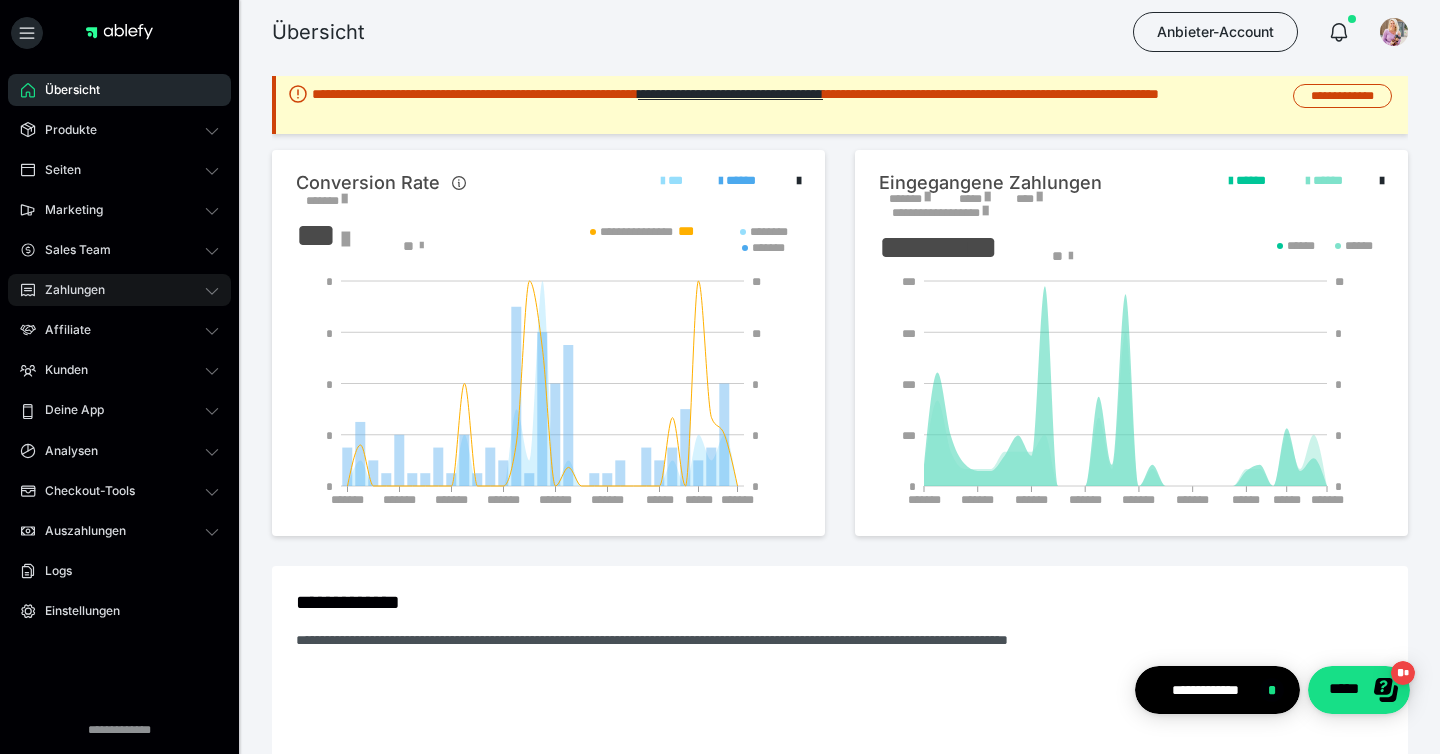 click on "Zahlungen" at bounding box center (119, 290) 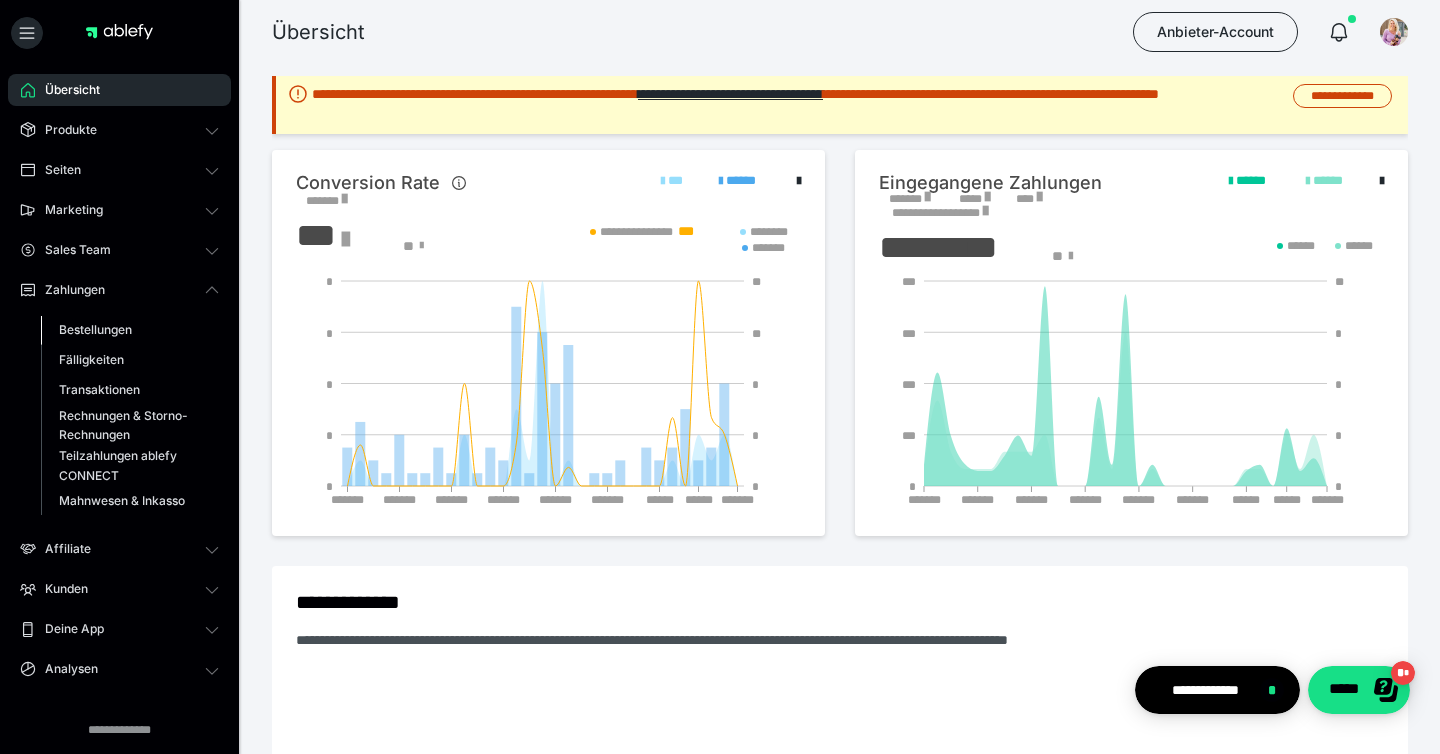 click on "Bestellungen" at bounding box center [95, 329] 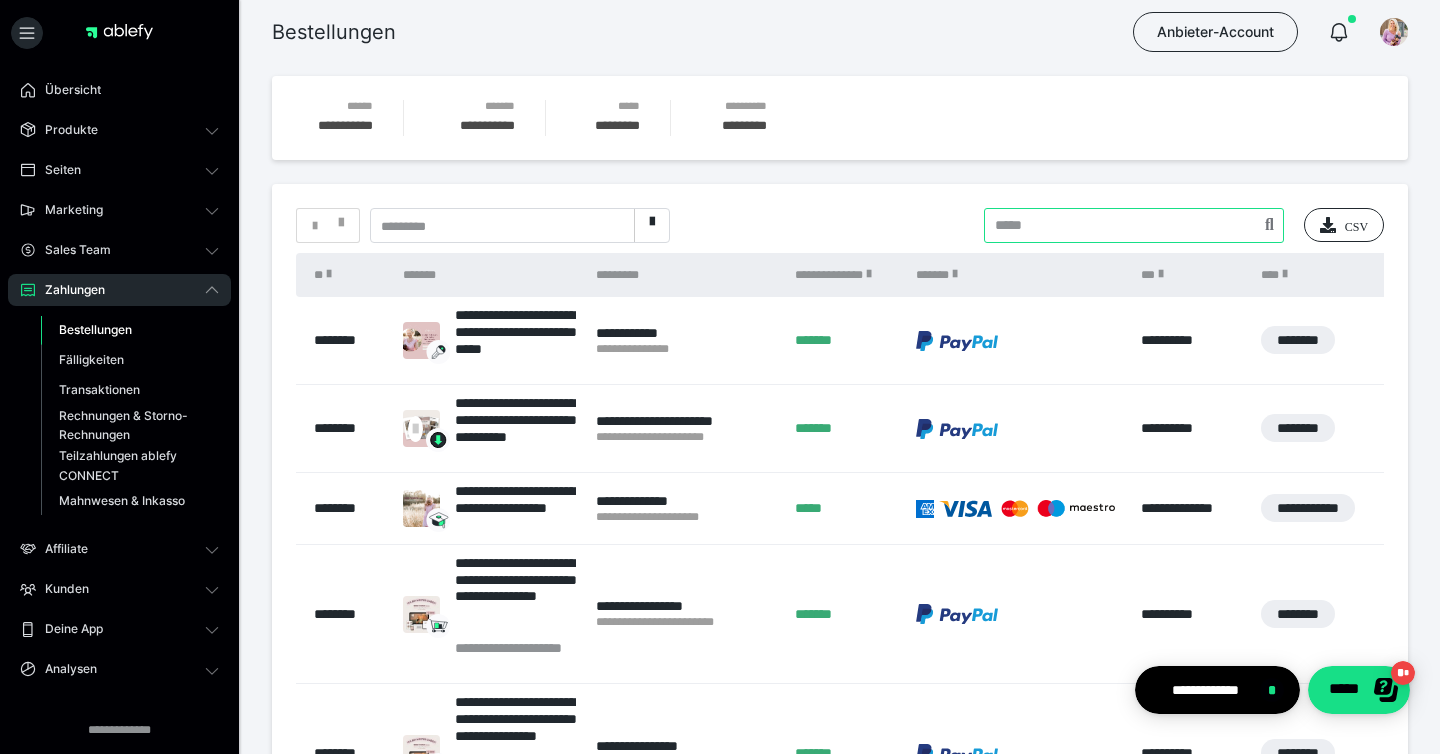 click at bounding box center [1134, 225] 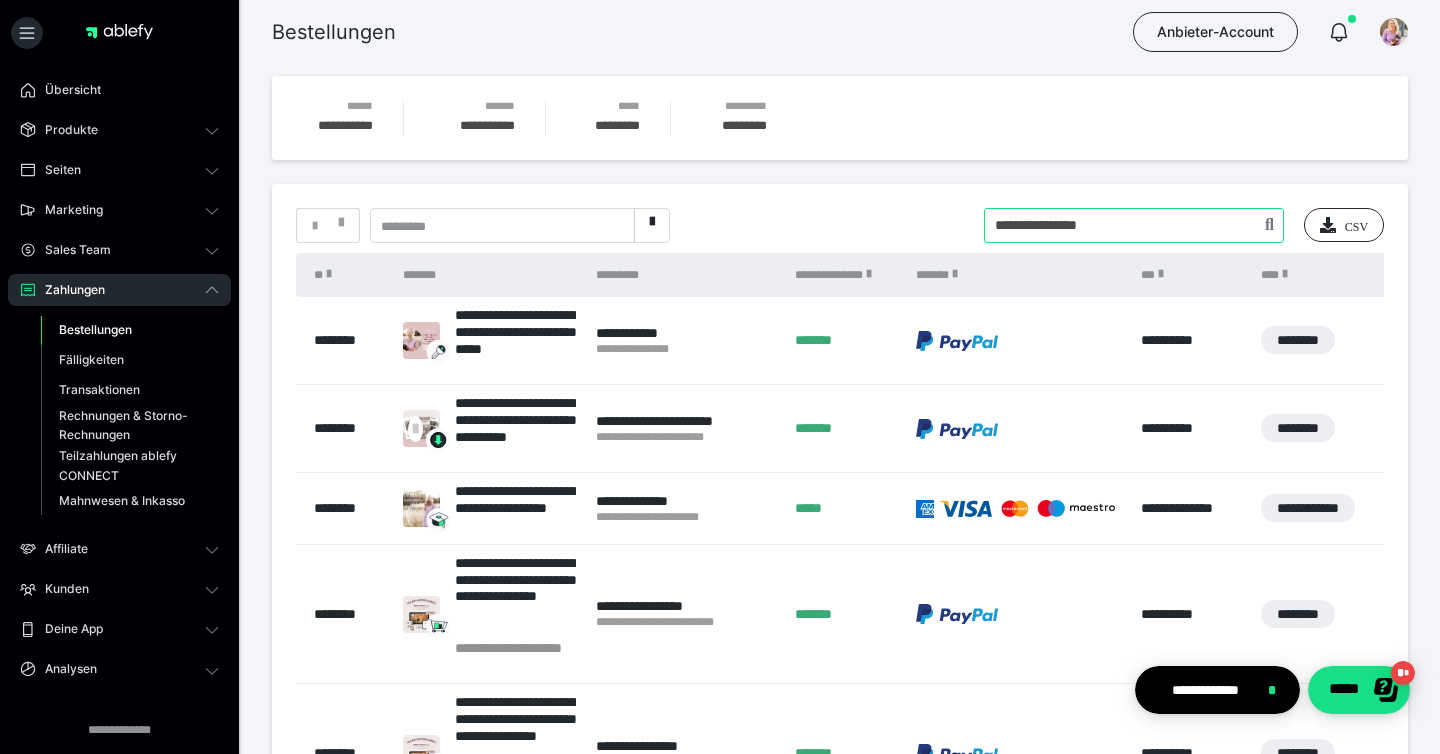 type on "**********" 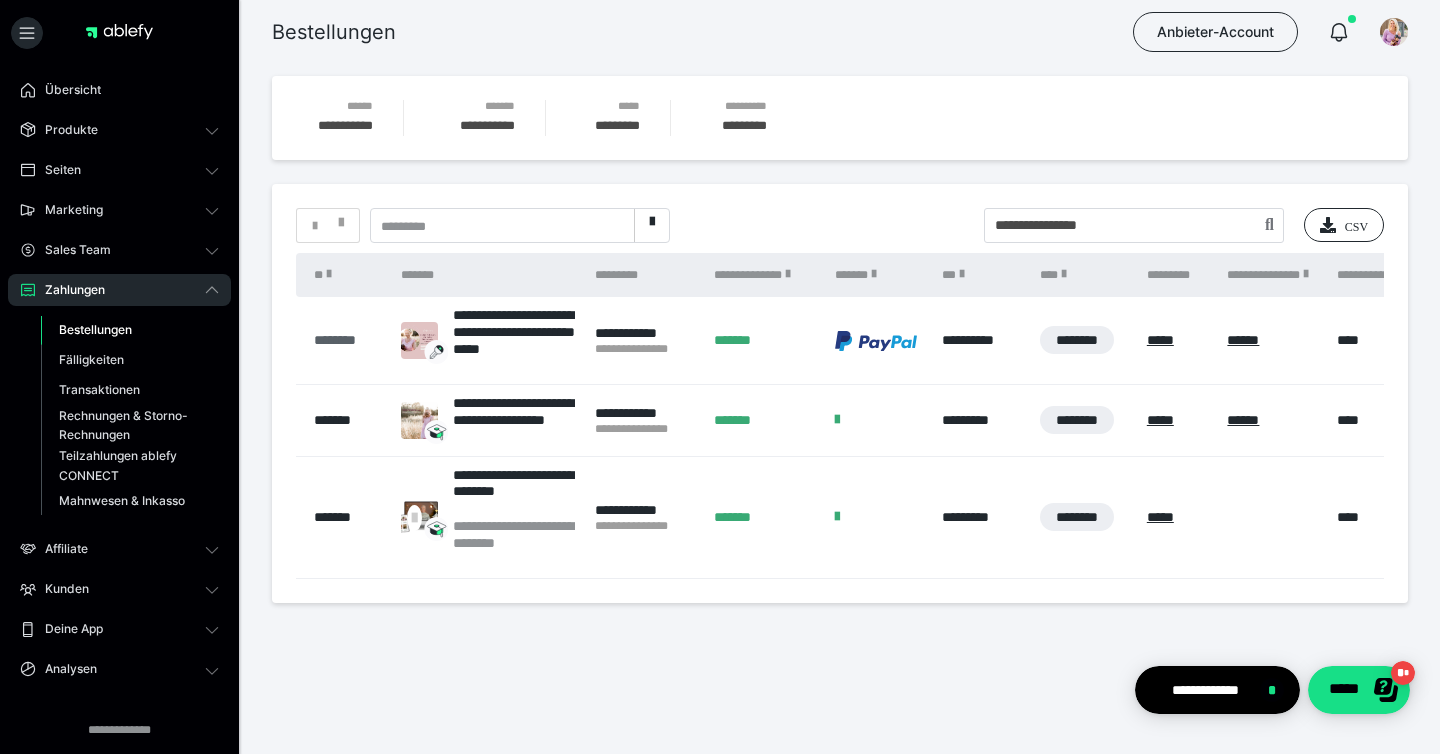 click on "********" at bounding box center [347, 340] 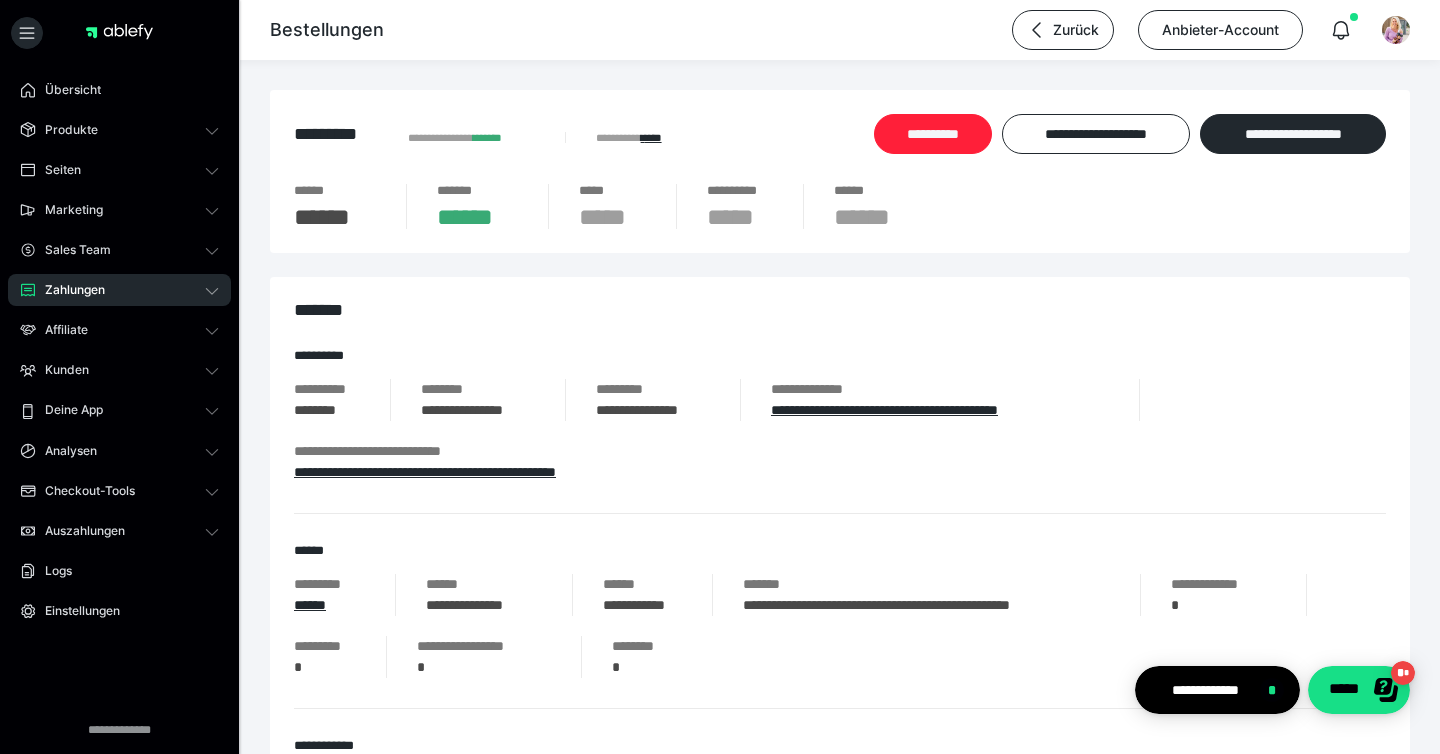 click on "**********" at bounding box center (933, 134) 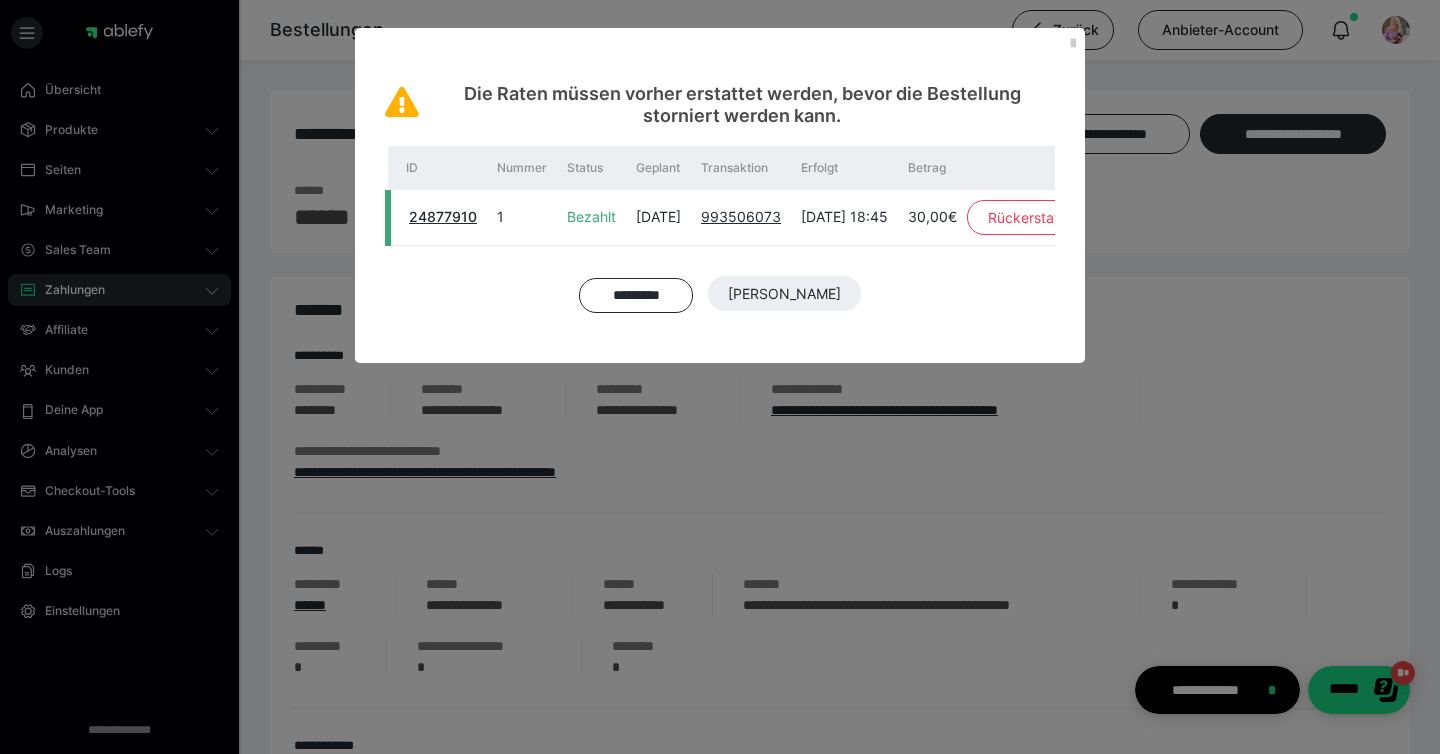 click on "Rückerstattung" at bounding box center [1038, 218] 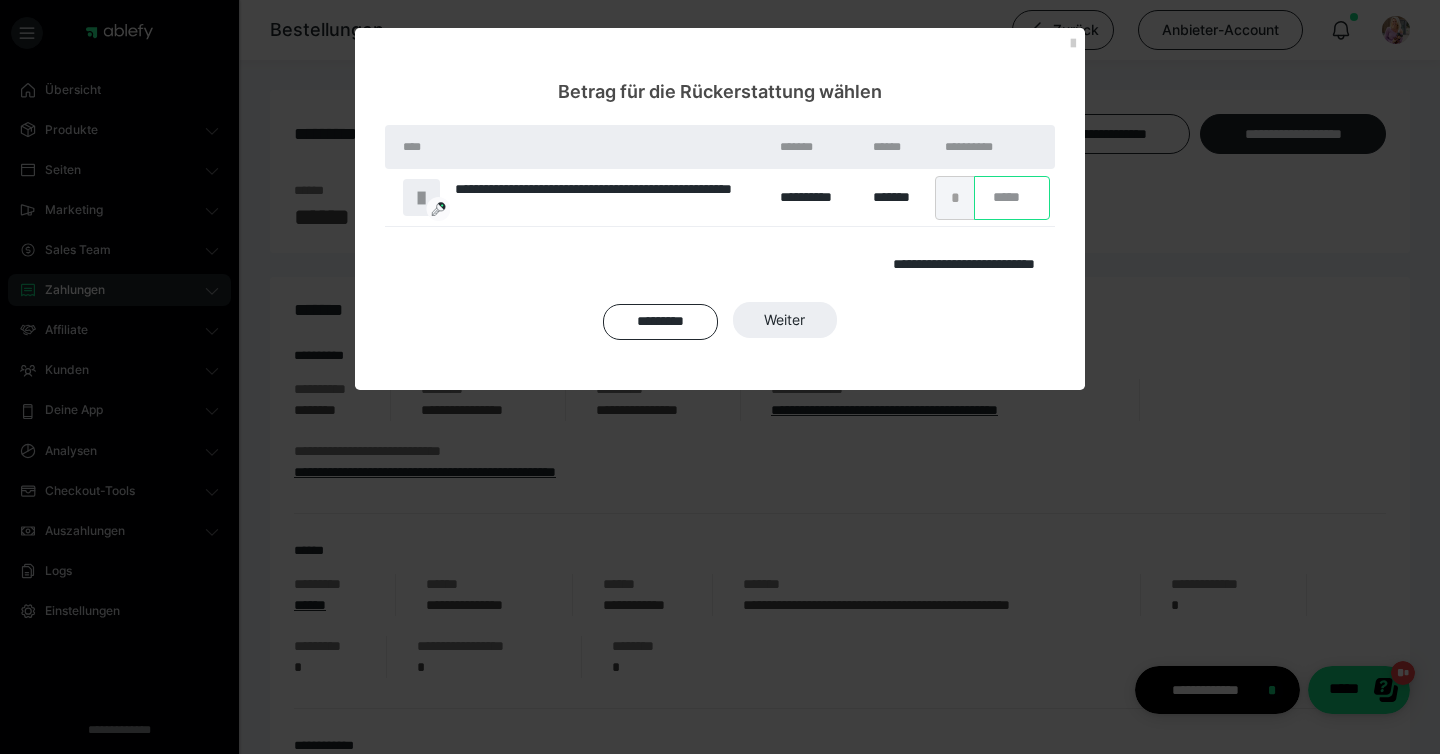 drag, startPoint x: 1033, startPoint y: 206, endPoint x: 962, endPoint y: 192, distance: 72.36712 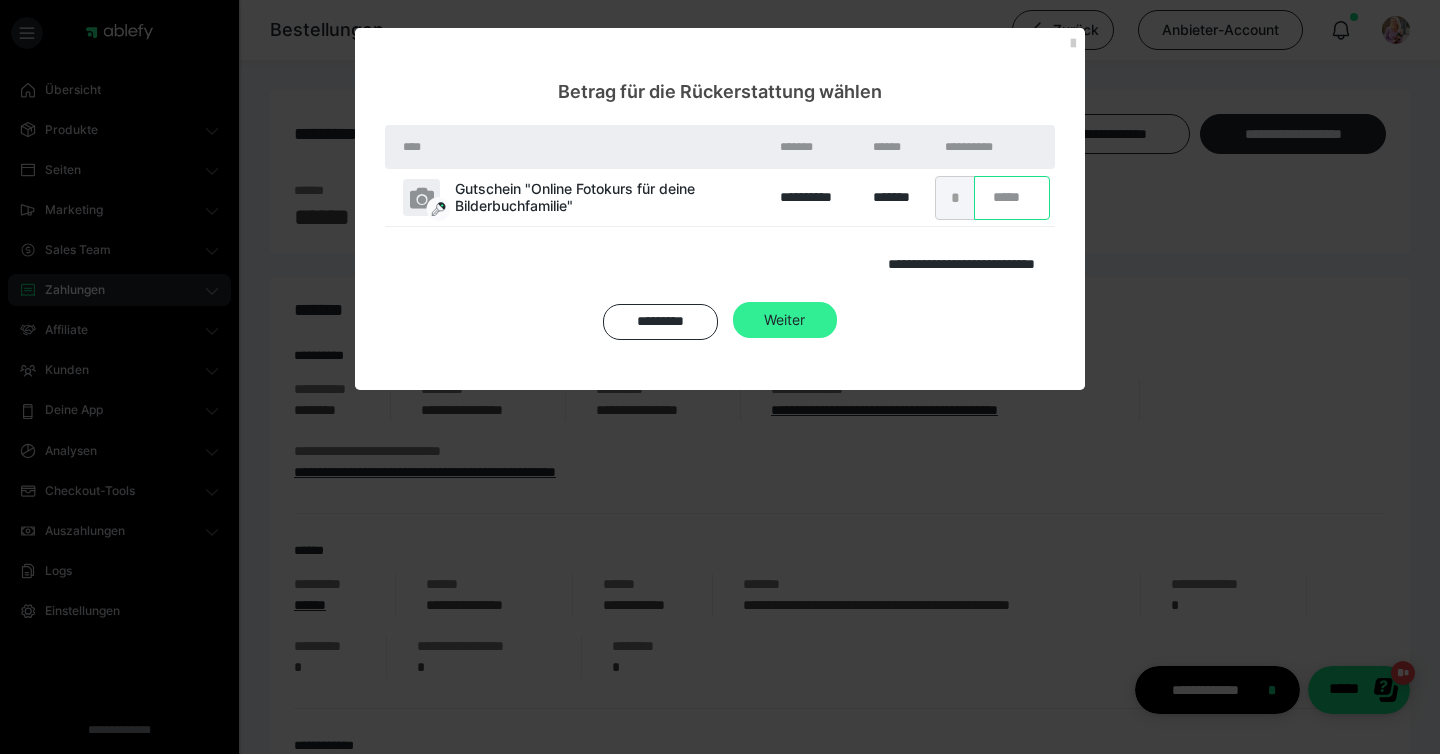 type on "*****" 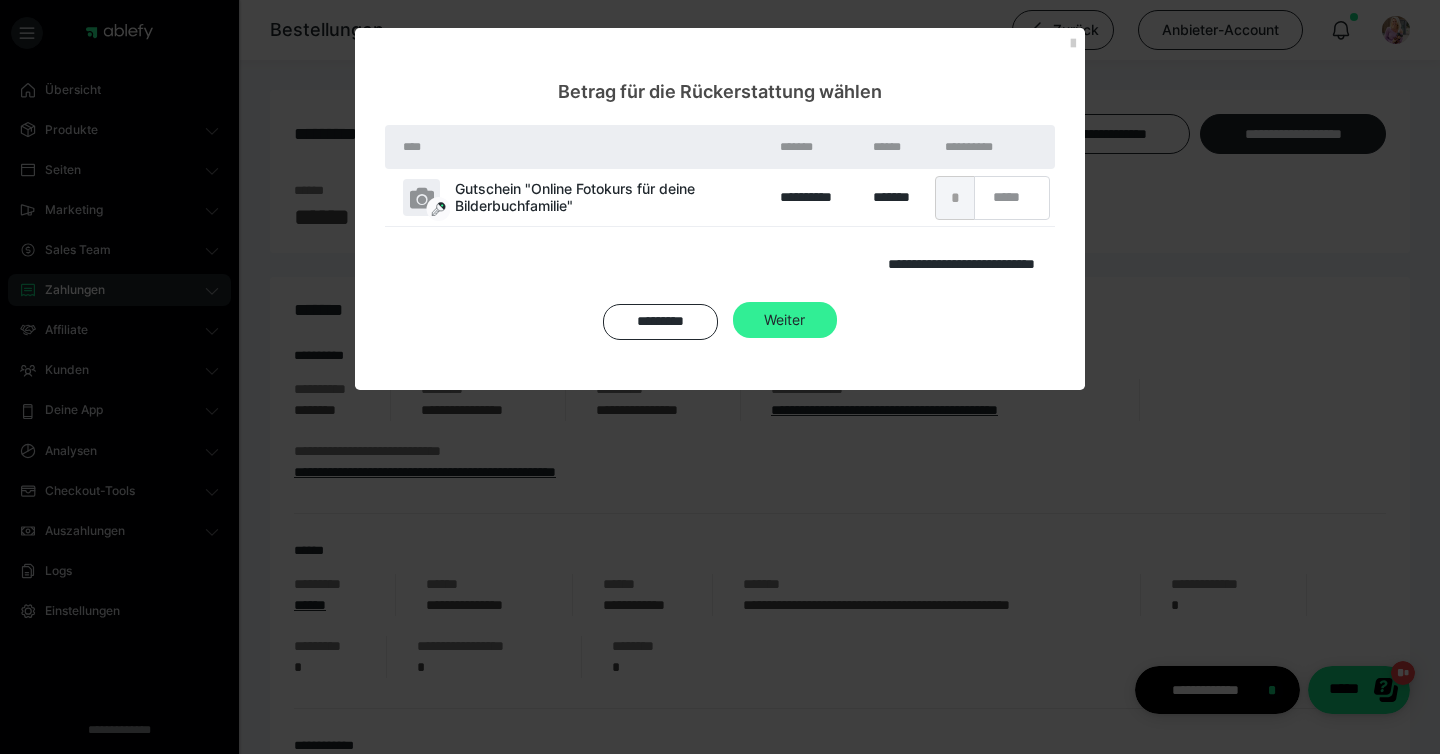 click on "Weiter" at bounding box center [784, 294] 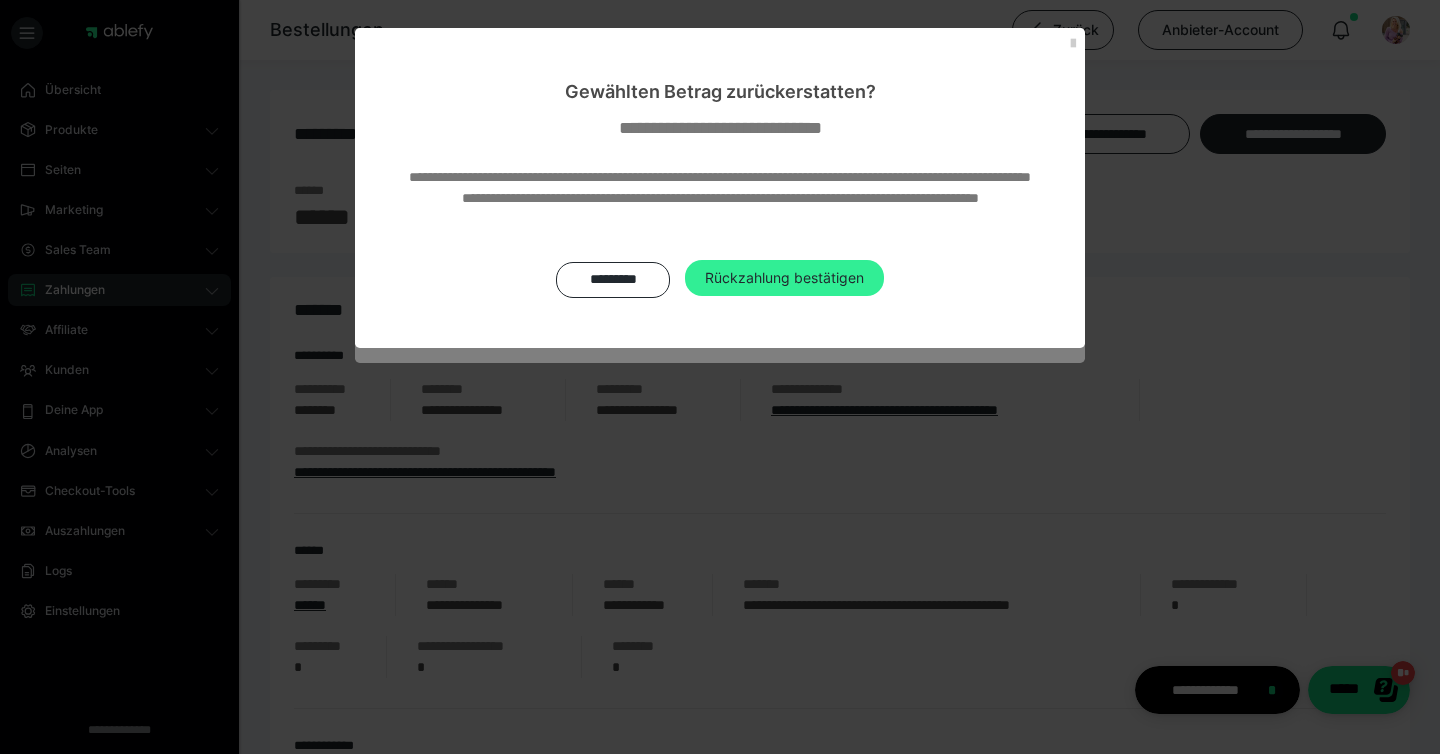 click on "Rückzahlung bestätigen" at bounding box center [784, 278] 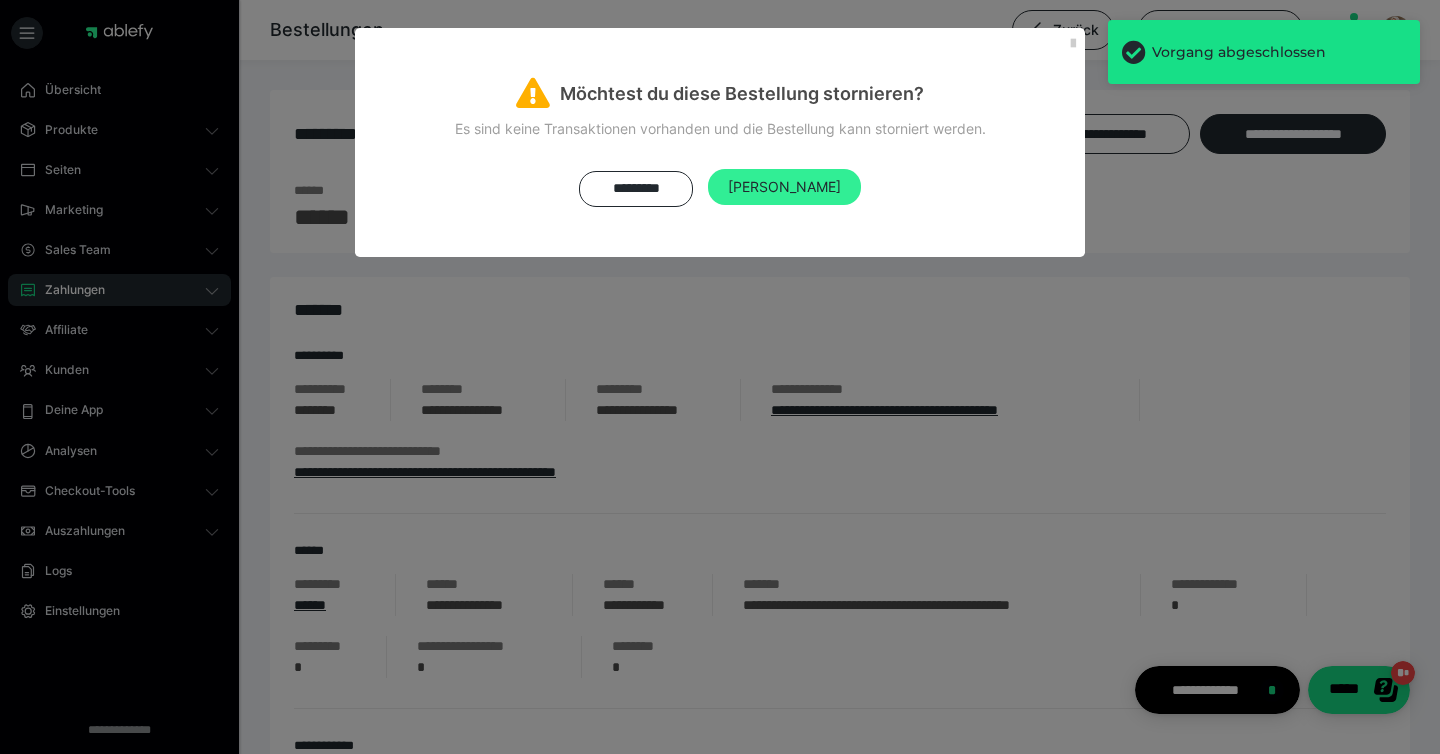 click on "[PERSON_NAME]" at bounding box center (784, 187) 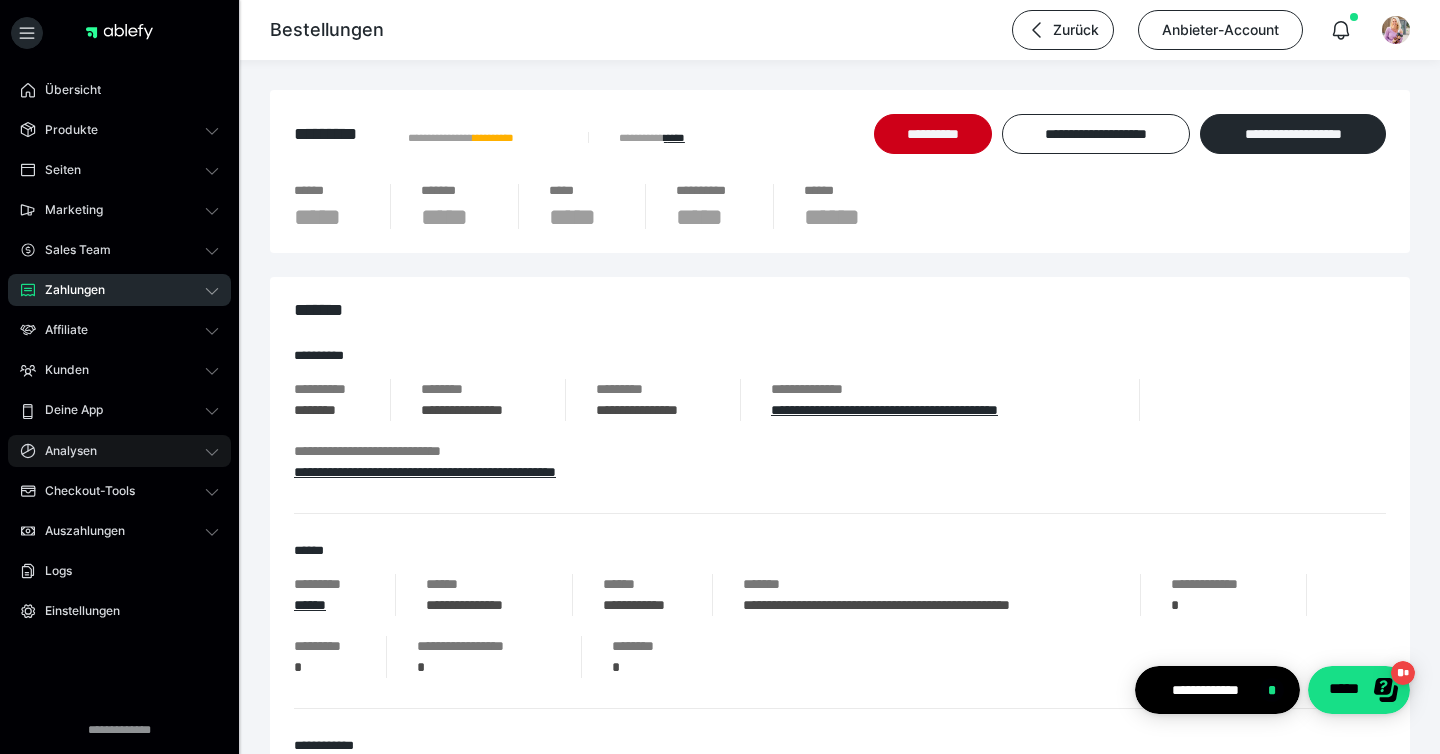 click on "Analysen" at bounding box center (119, 451) 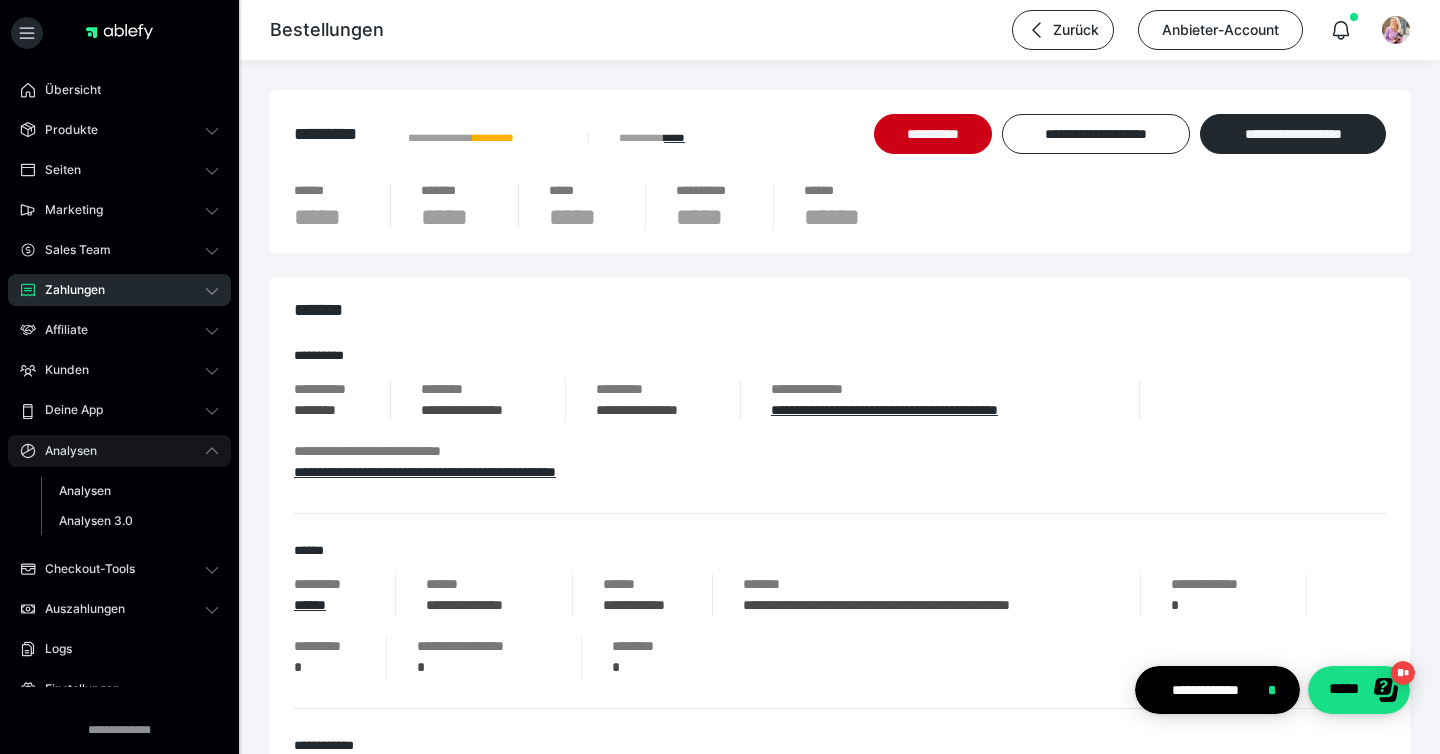 click on "Analysen" at bounding box center (119, 451) 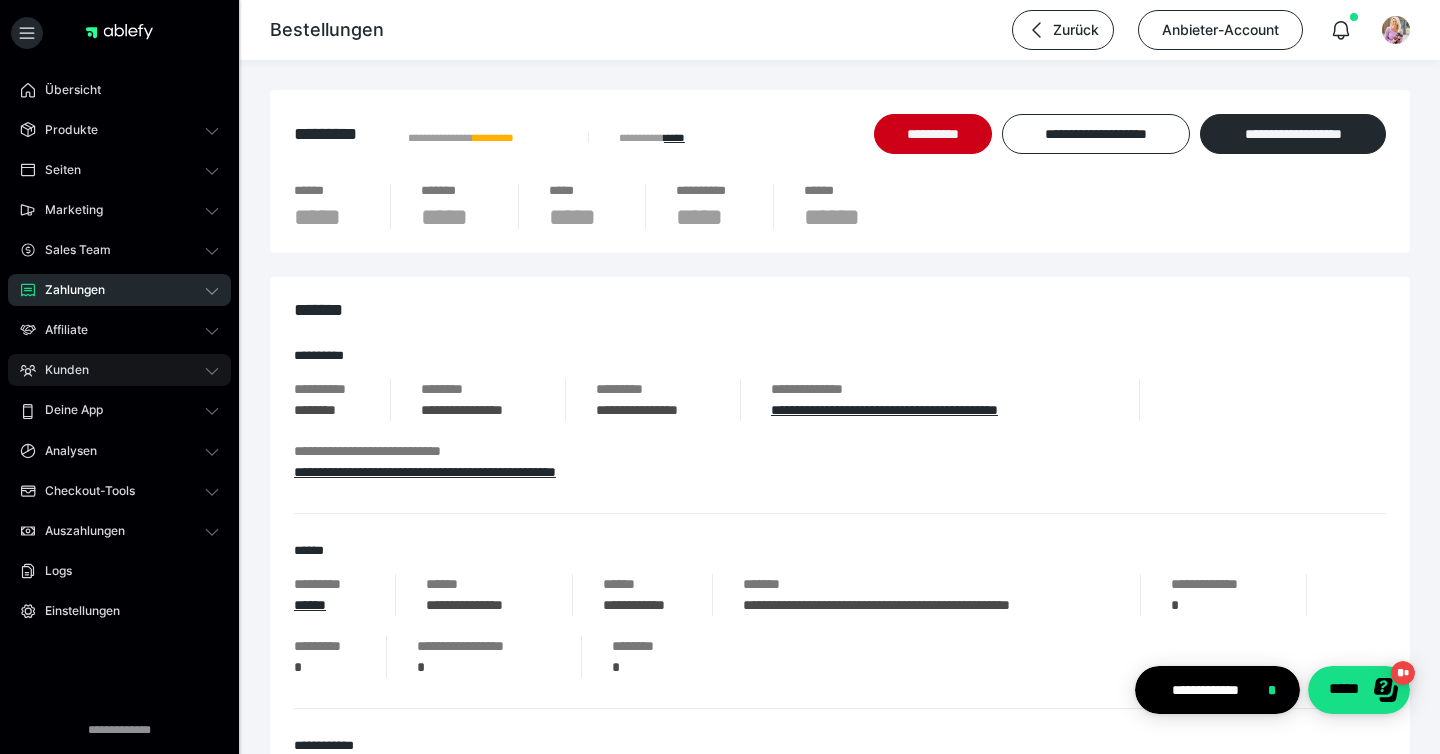 click on "Kunden" at bounding box center [119, 370] 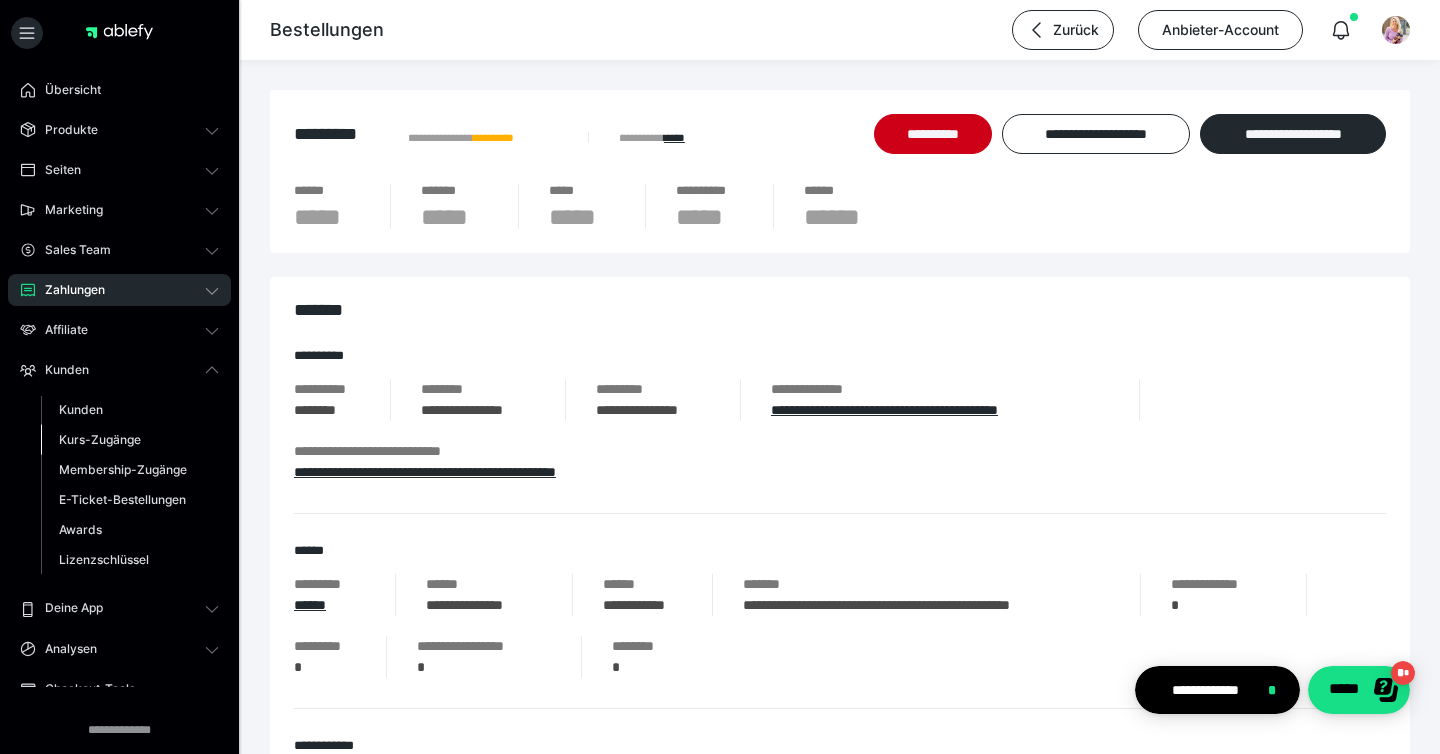 click on "Kurs-Zugänge" at bounding box center [100, 439] 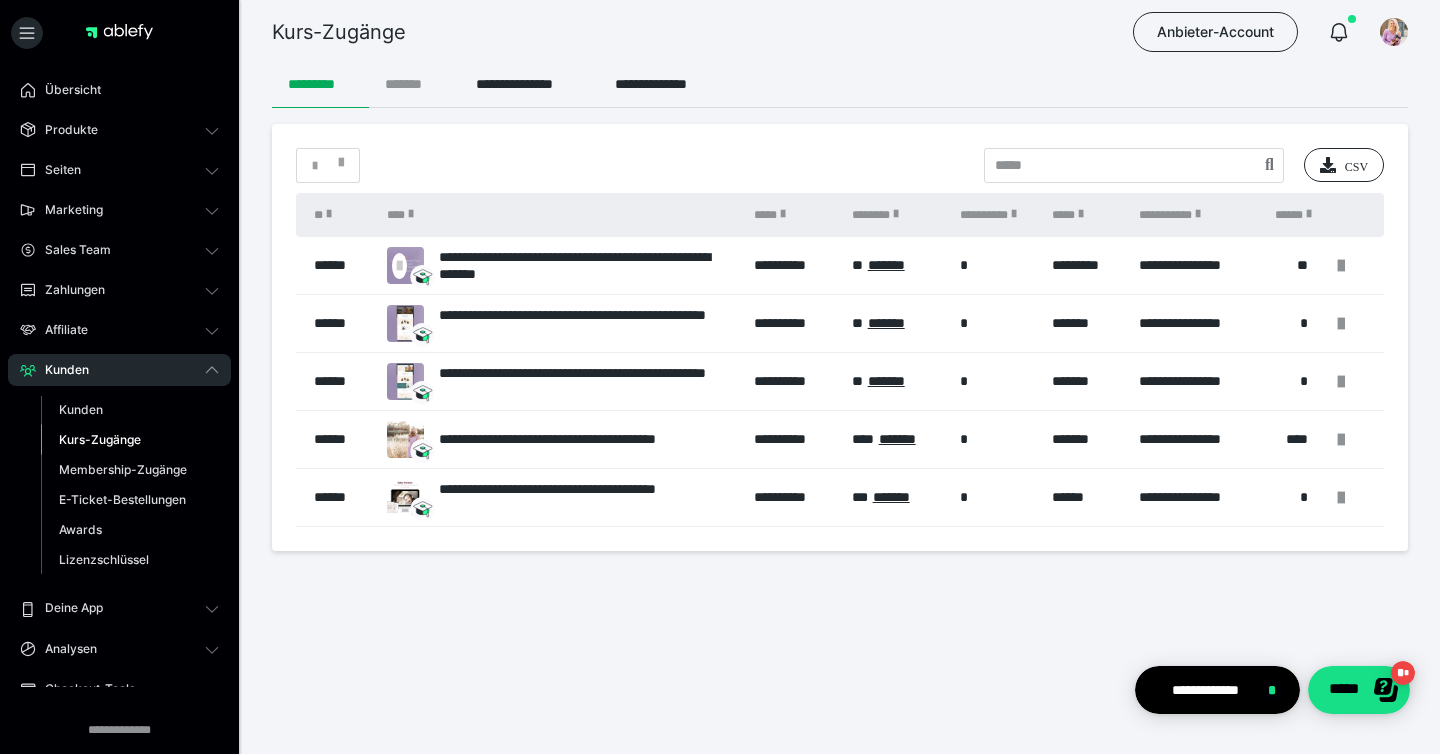 click on "*******" at bounding box center [414, 84] 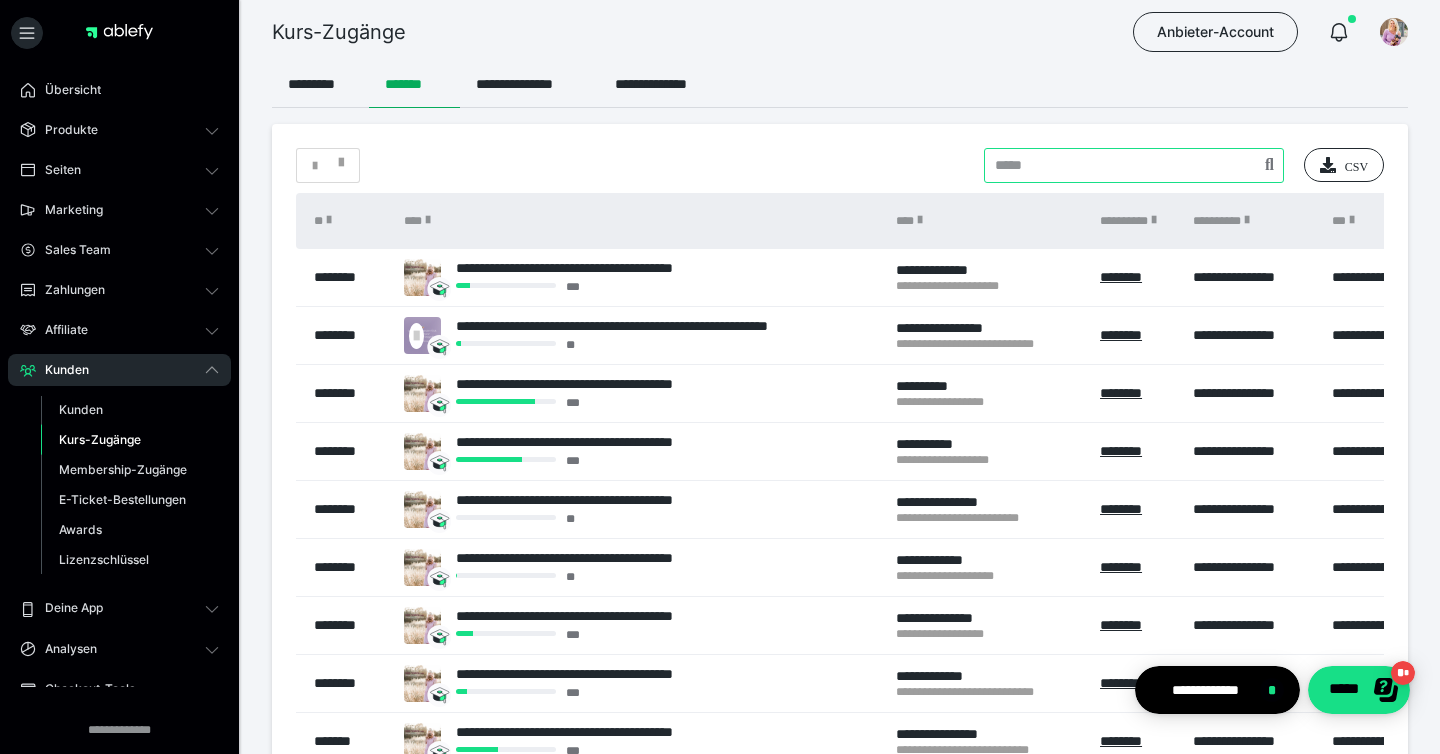 click at bounding box center (1134, 165) 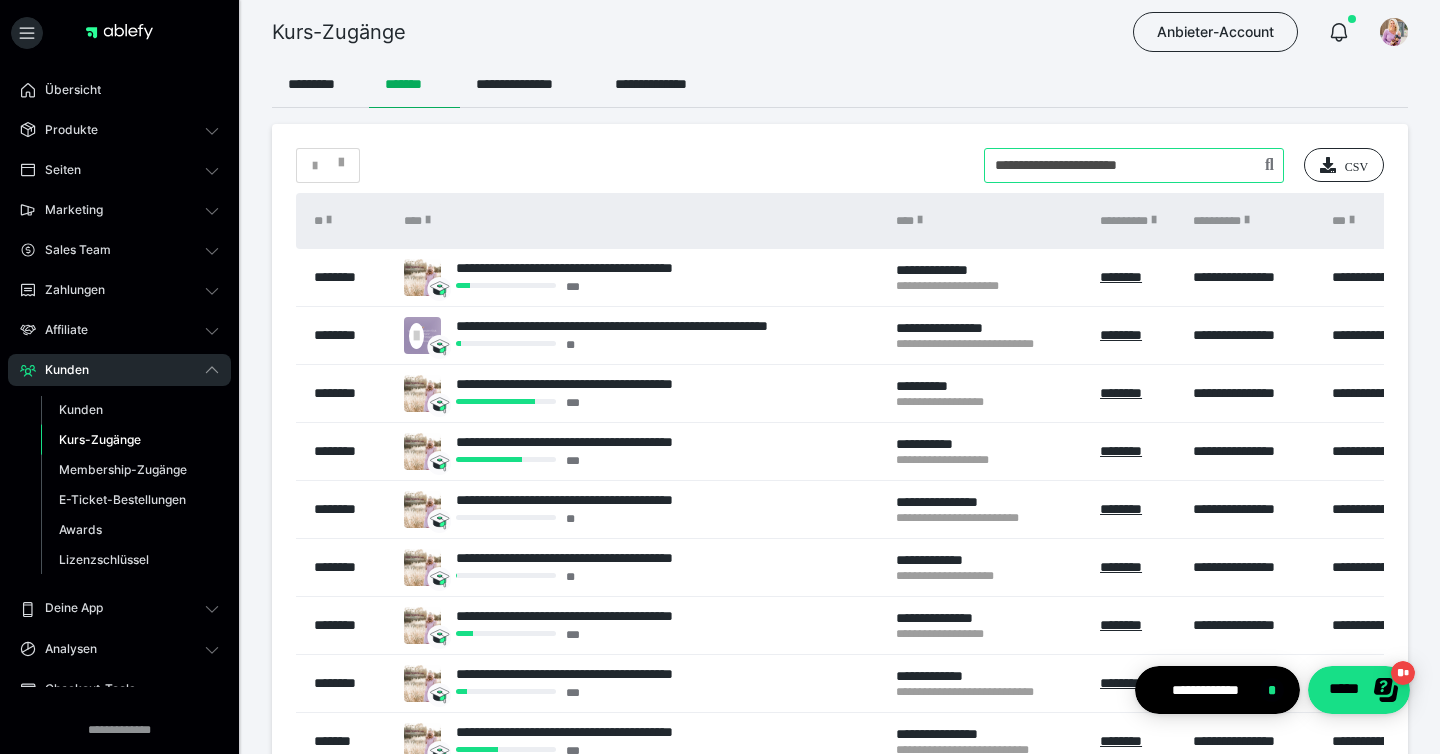 type on "**********" 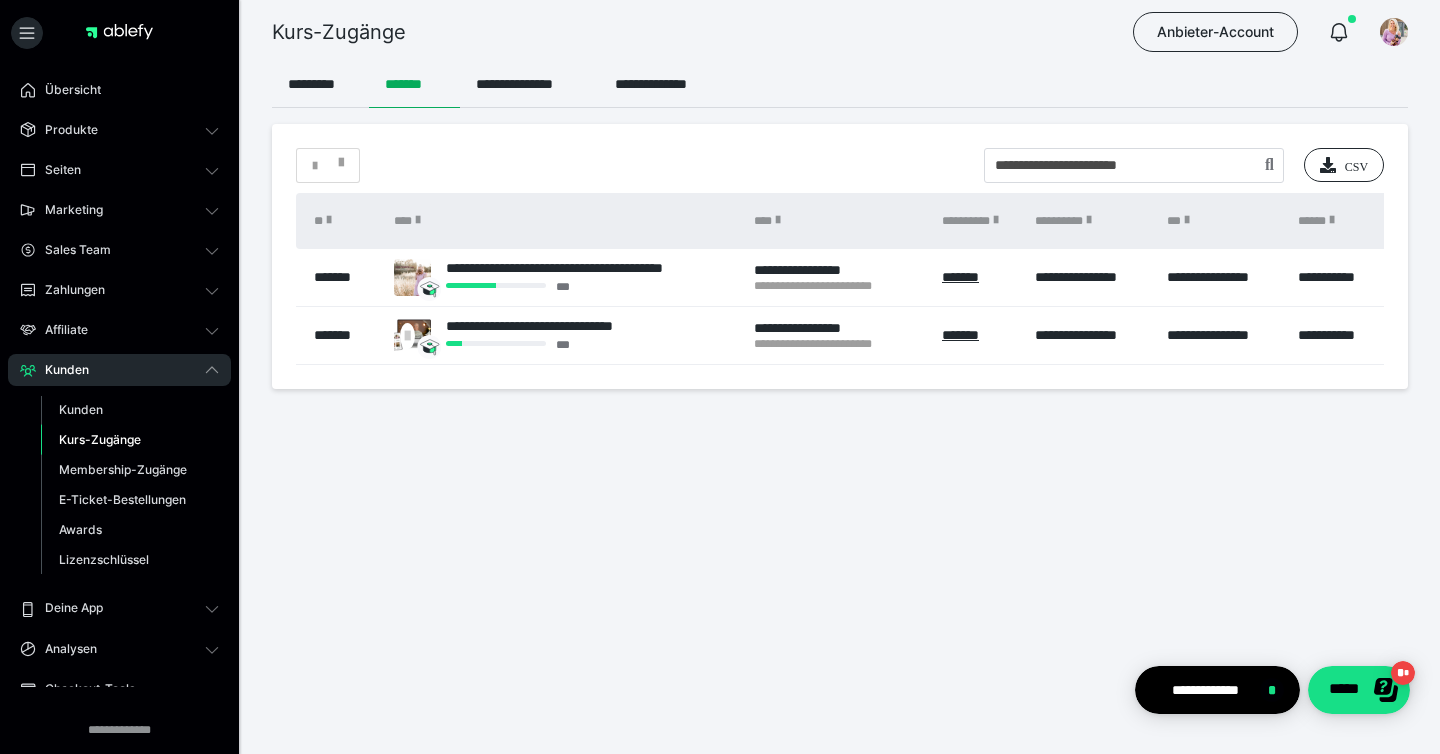 scroll, scrollTop: 0, scrollLeft: 379, axis: horizontal 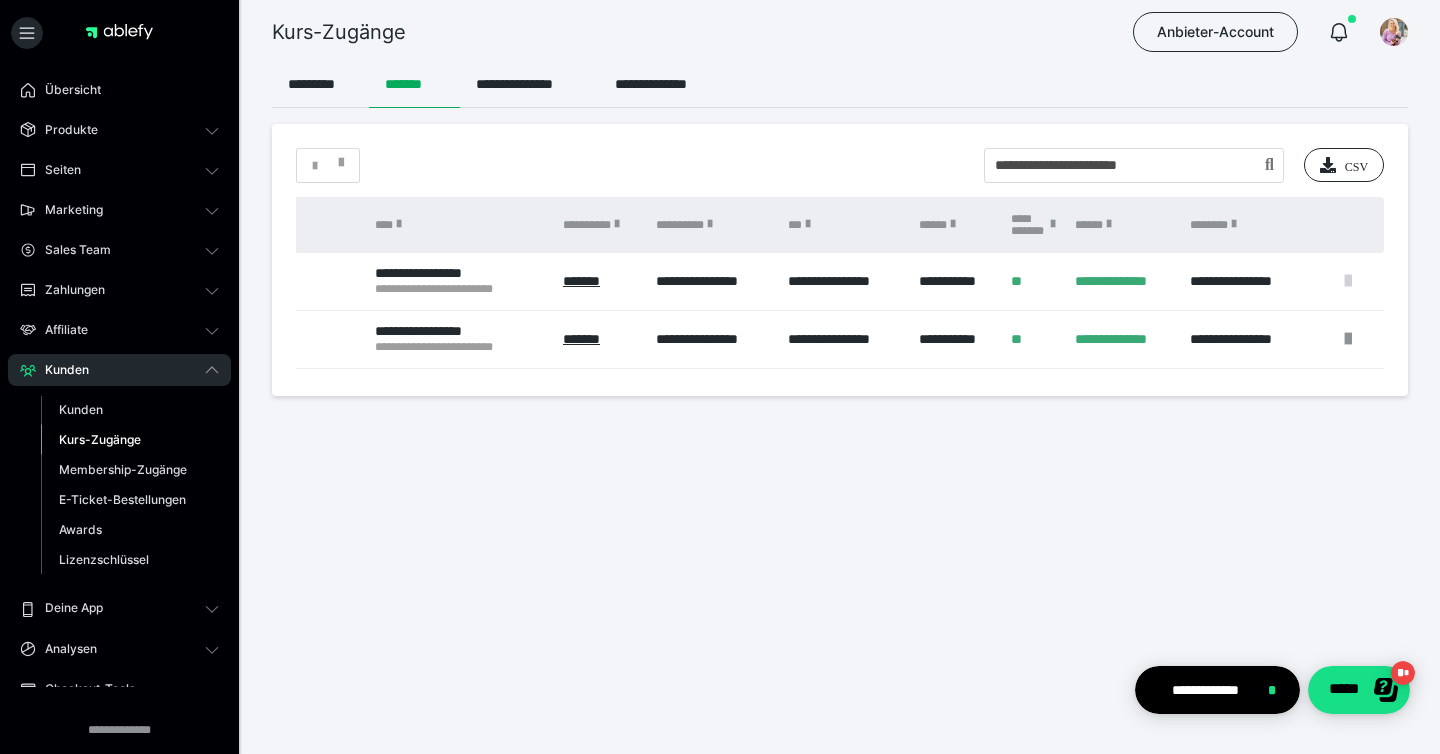 click at bounding box center [1348, 281] 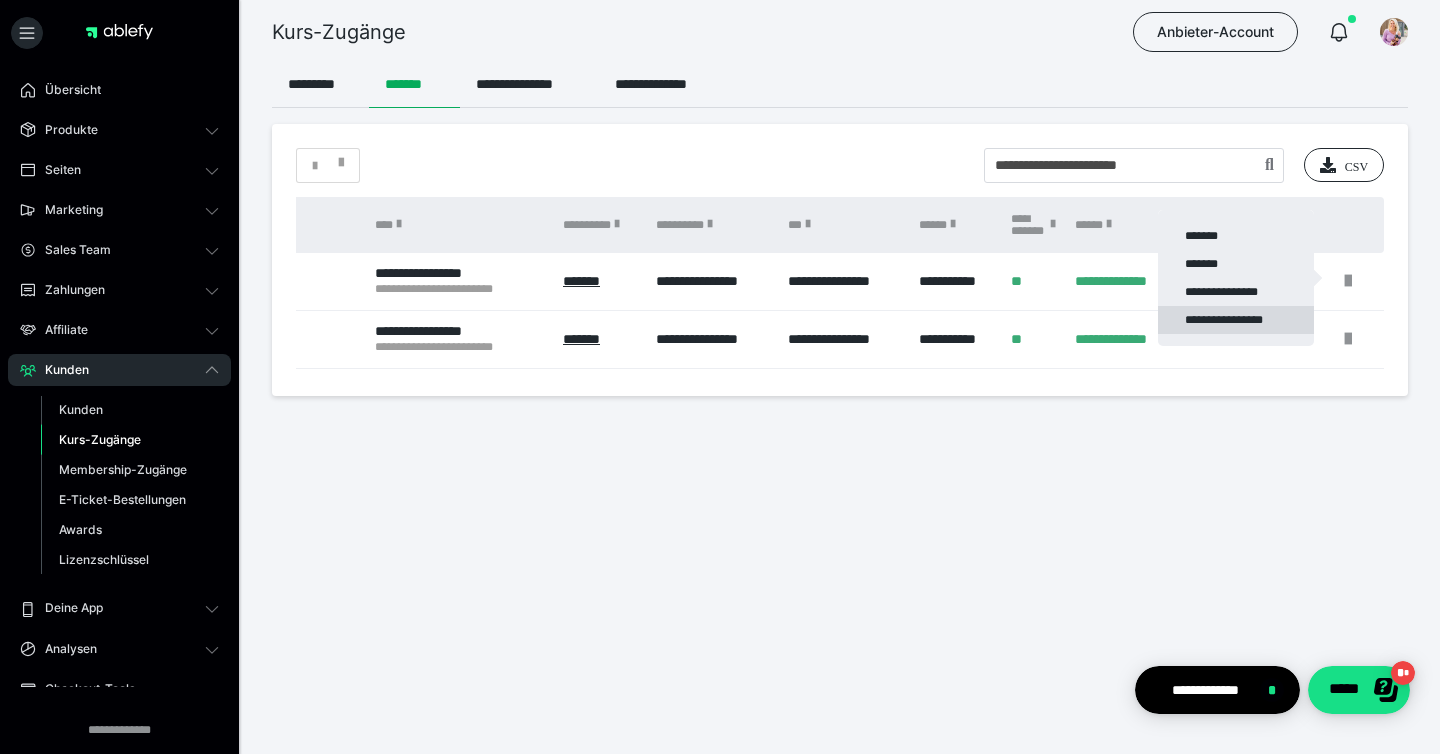 click on "**********" at bounding box center (1236, 320) 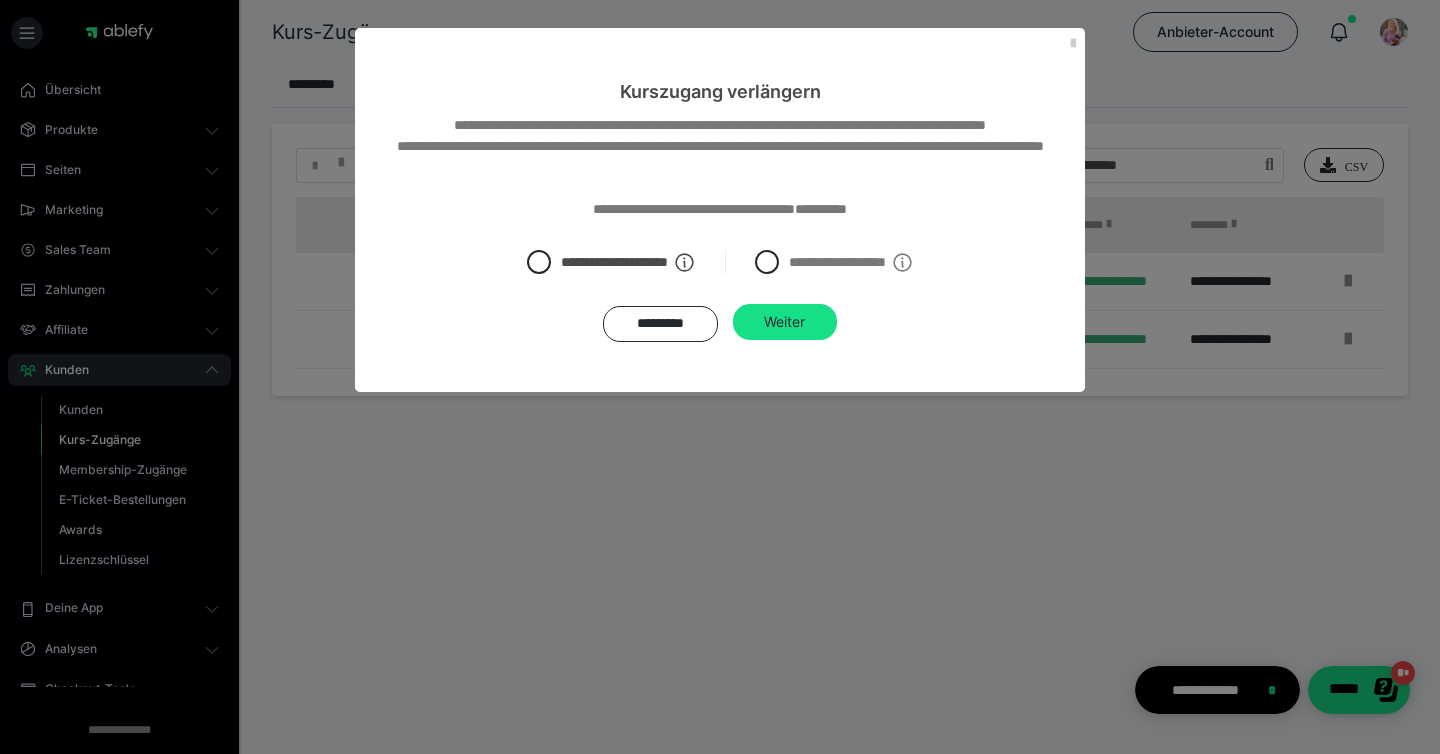 click on "**********" at bounding box center (720, 248) 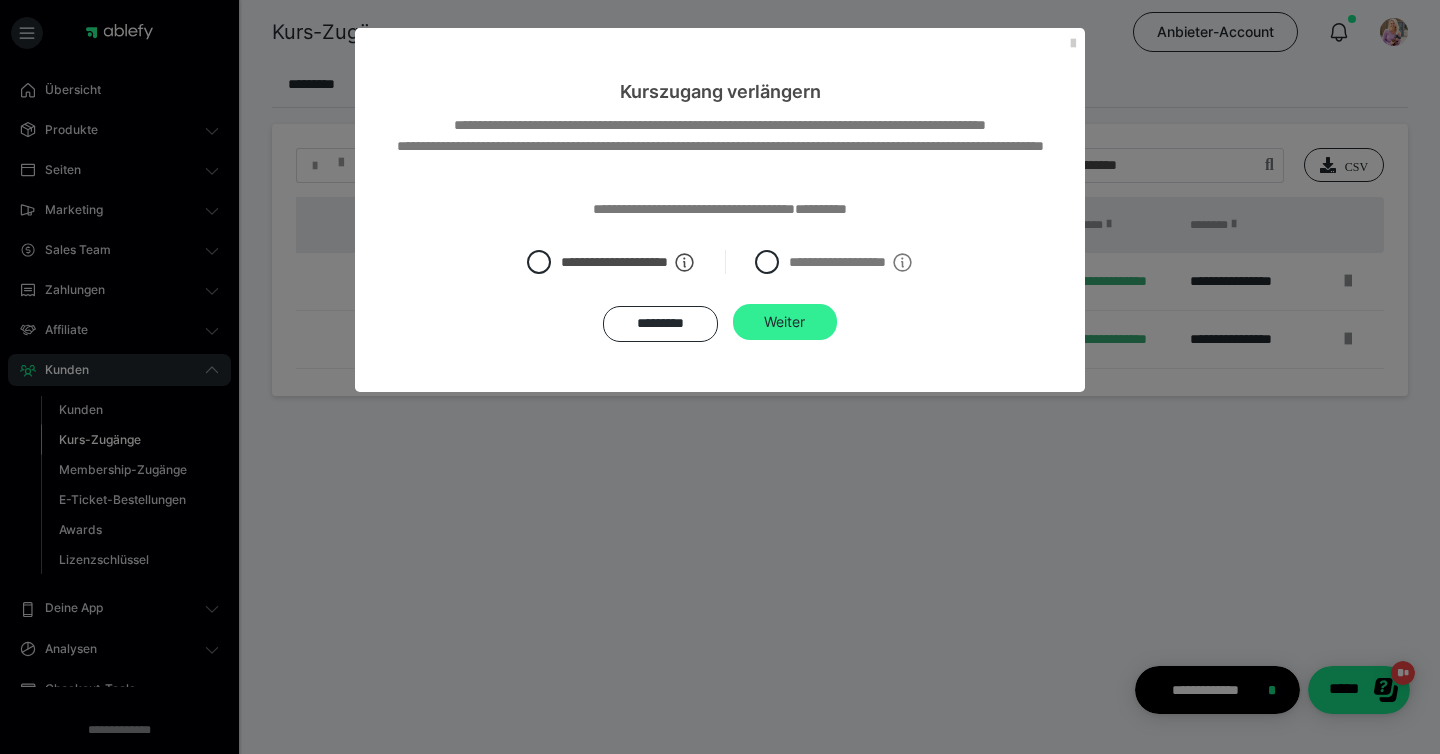 click on "Weiter" at bounding box center (785, 322) 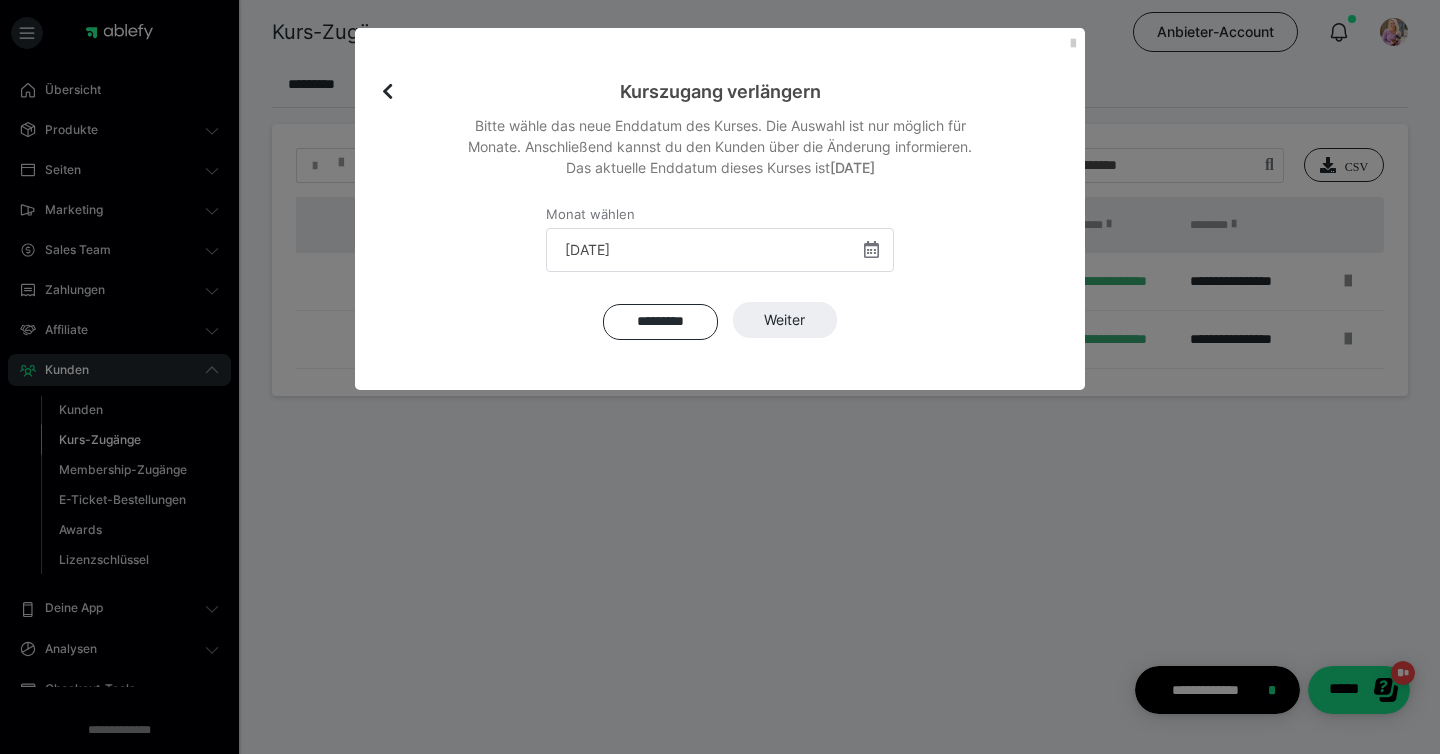 click on "Monat wählen [DATE] ‹ 2025 › Jan Feb Mär Apr Mai Jun [DATE] Aug Sep Okt Nov Dez" at bounding box center [720, 240] 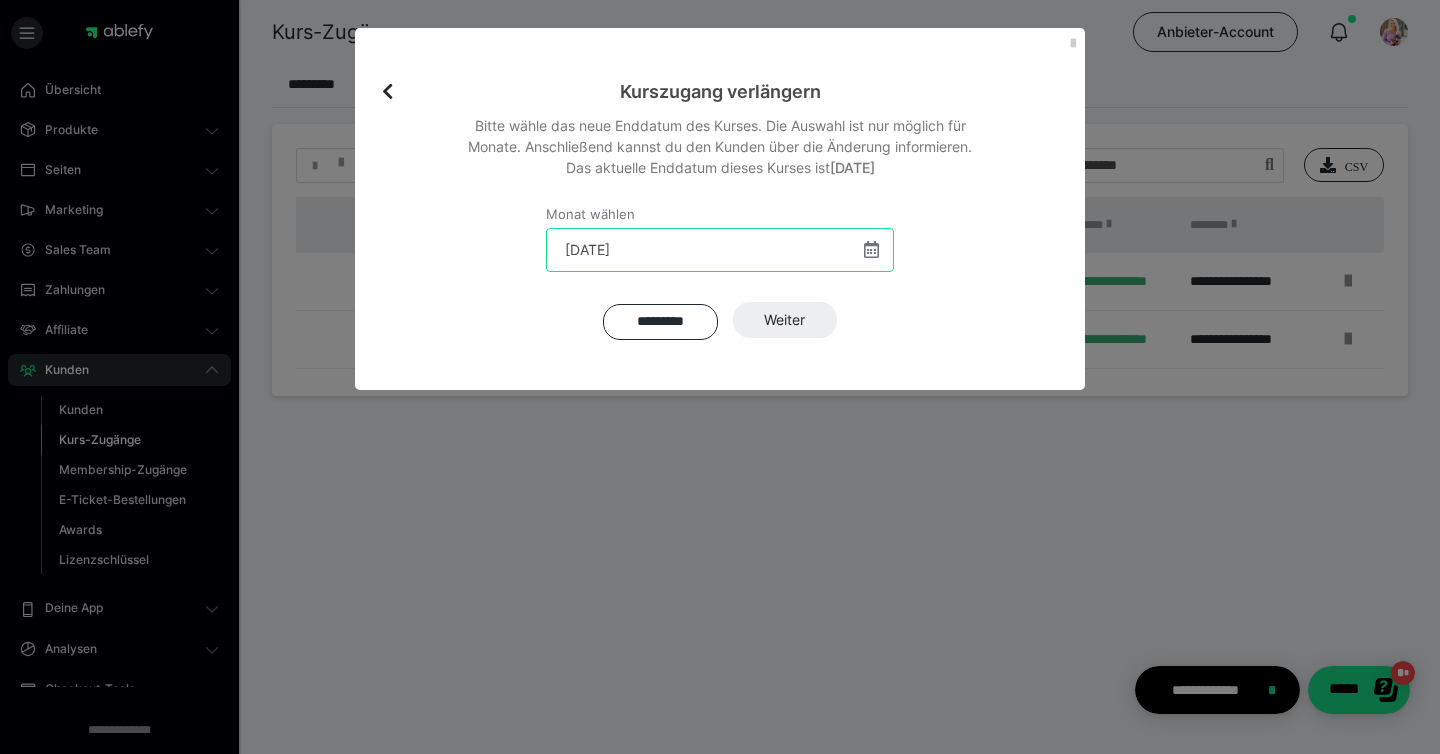 click on "[DATE]" at bounding box center [720, 250] 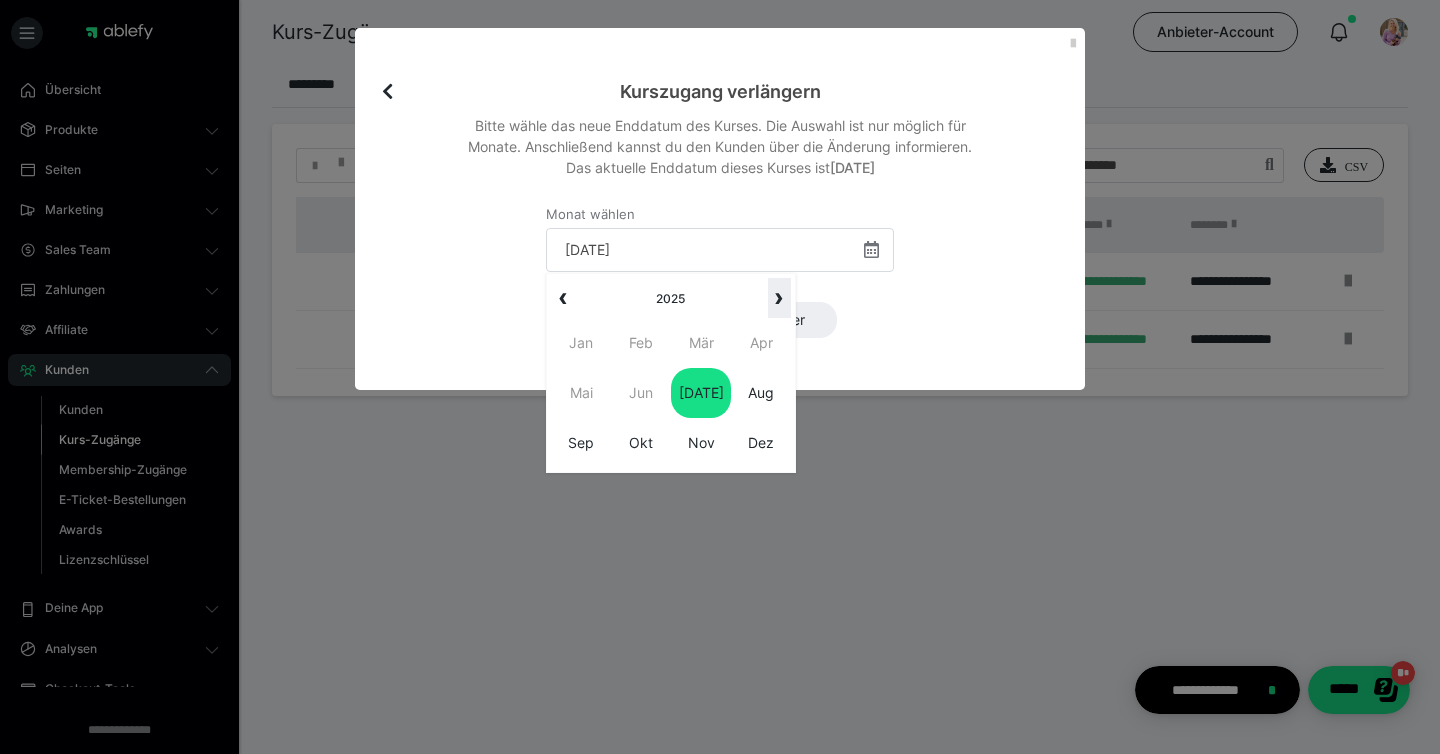 click on "›" at bounding box center [779, 298] 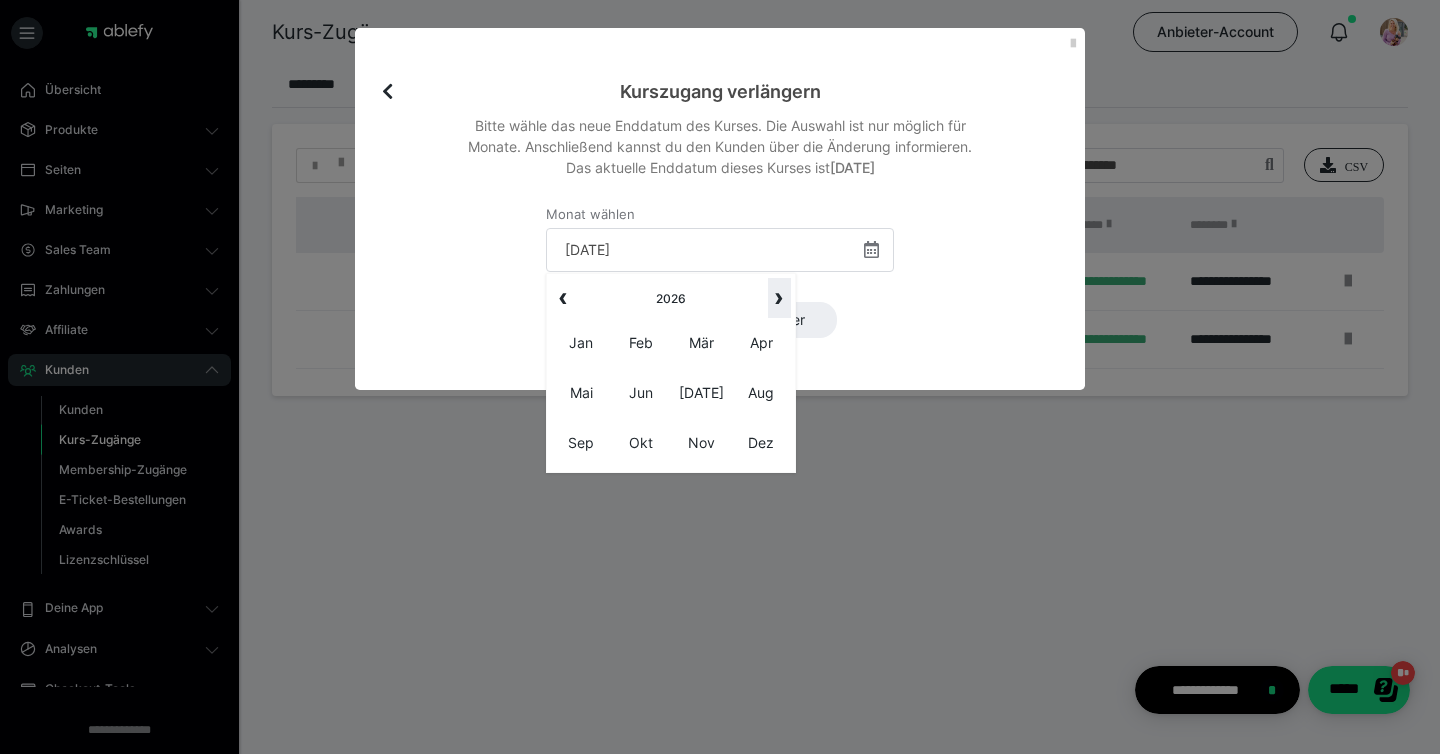 click on "›" at bounding box center (779, 298) 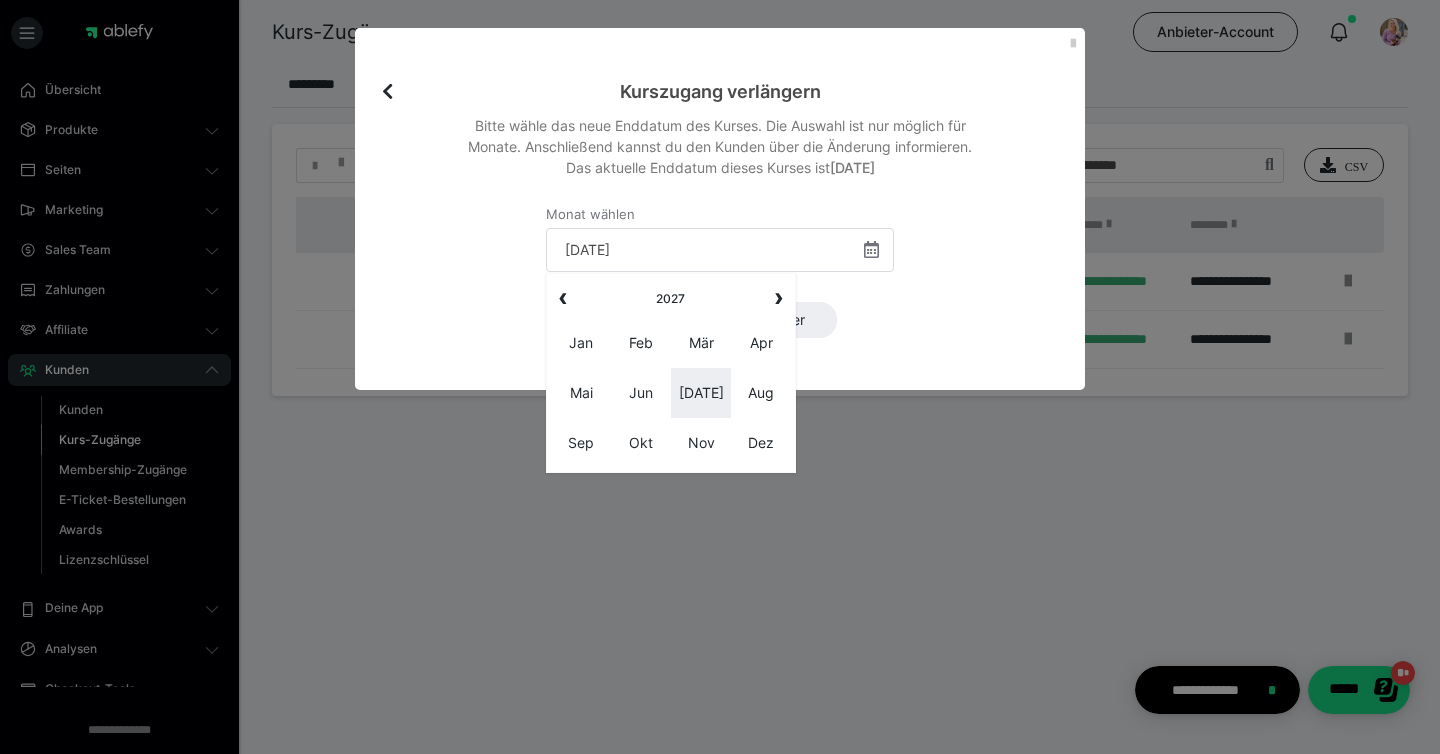 click on "[DATE]" at bounding box center [701, 393] 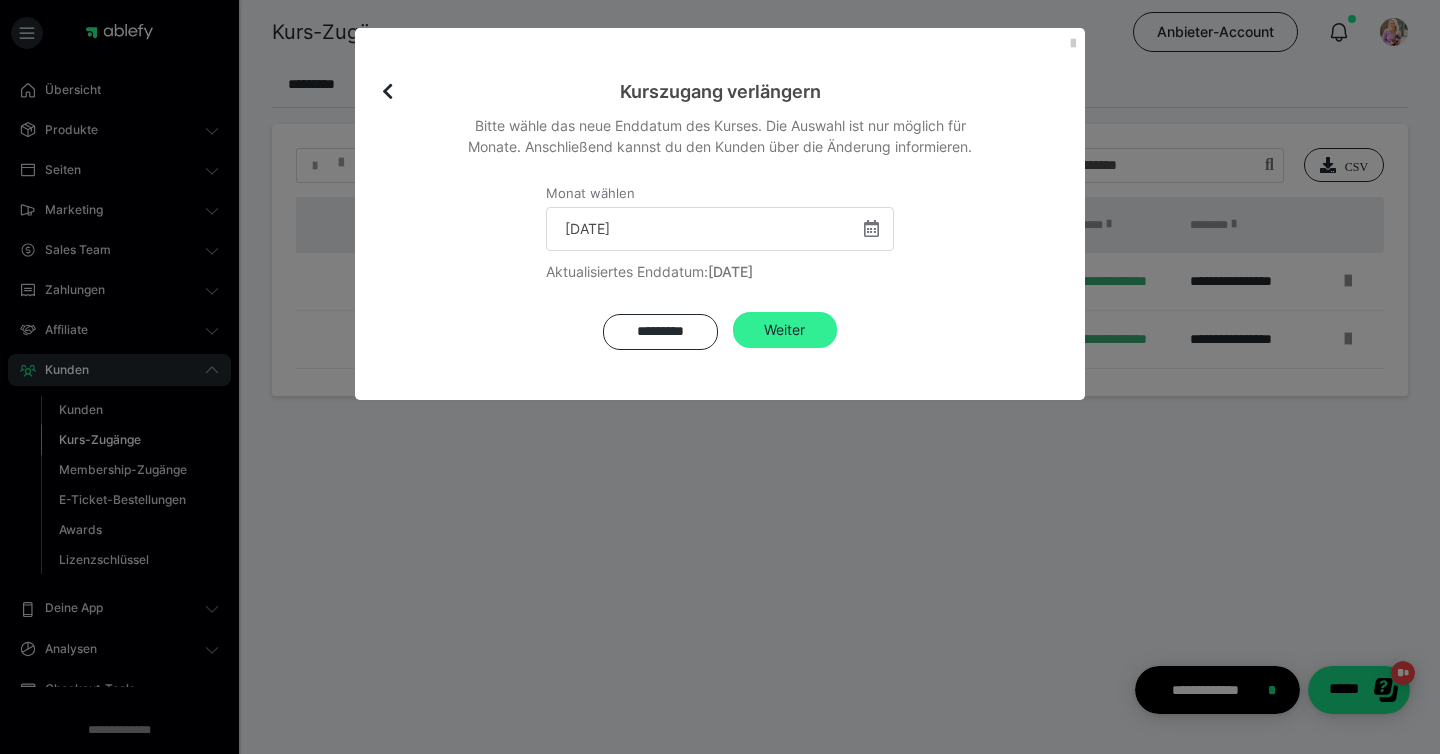click on "Weiter" at bounding box center (785, 330) 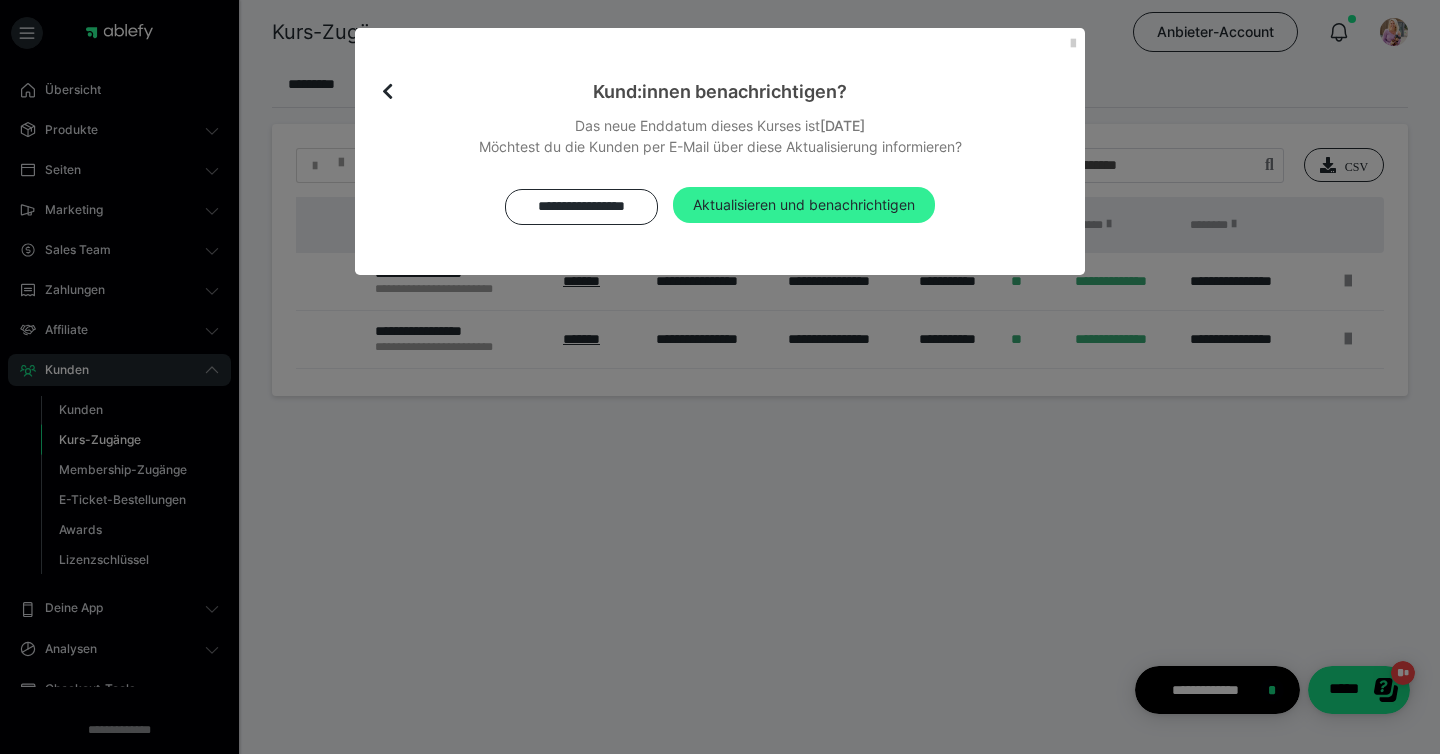 click on "Aktualisieren und benachrichtigen" at bounding box center [804, 205] 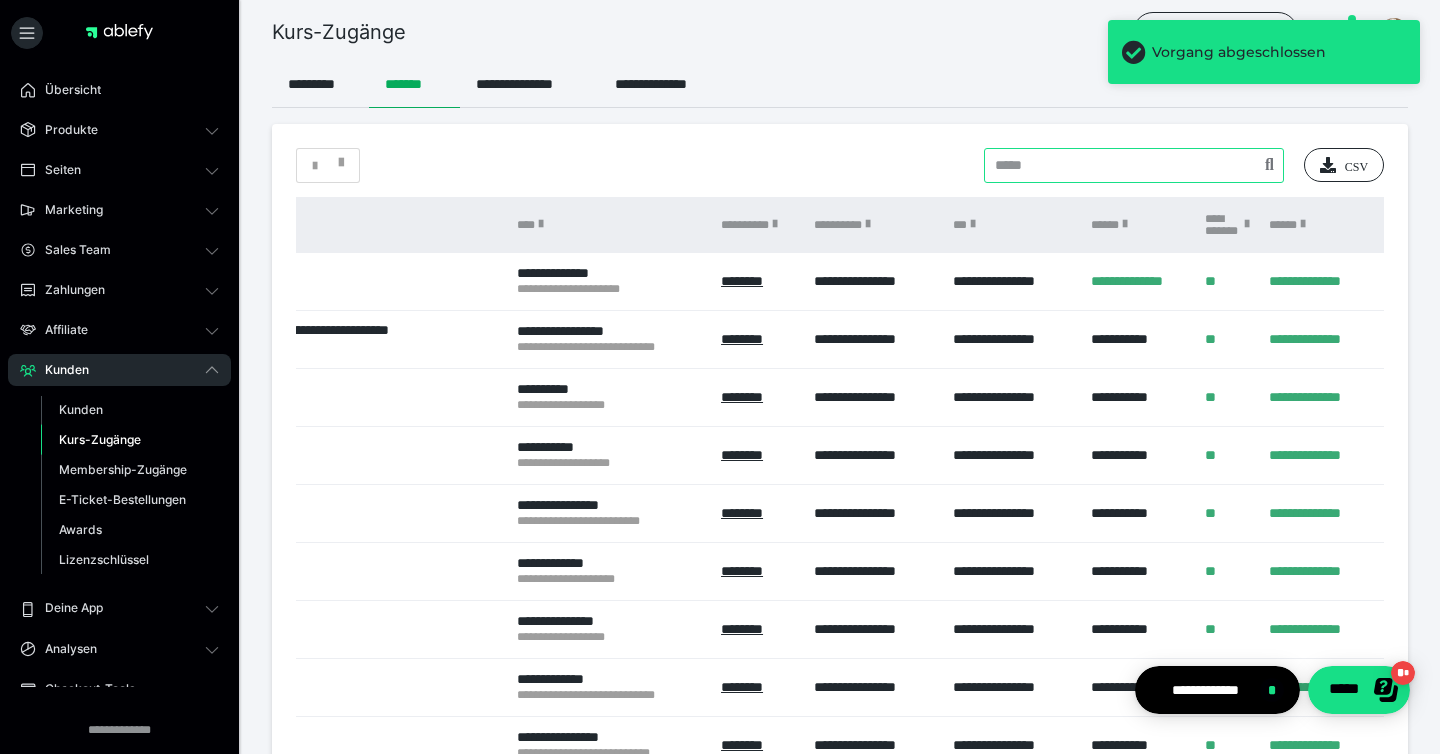 click at bounding box center [1134, 165] 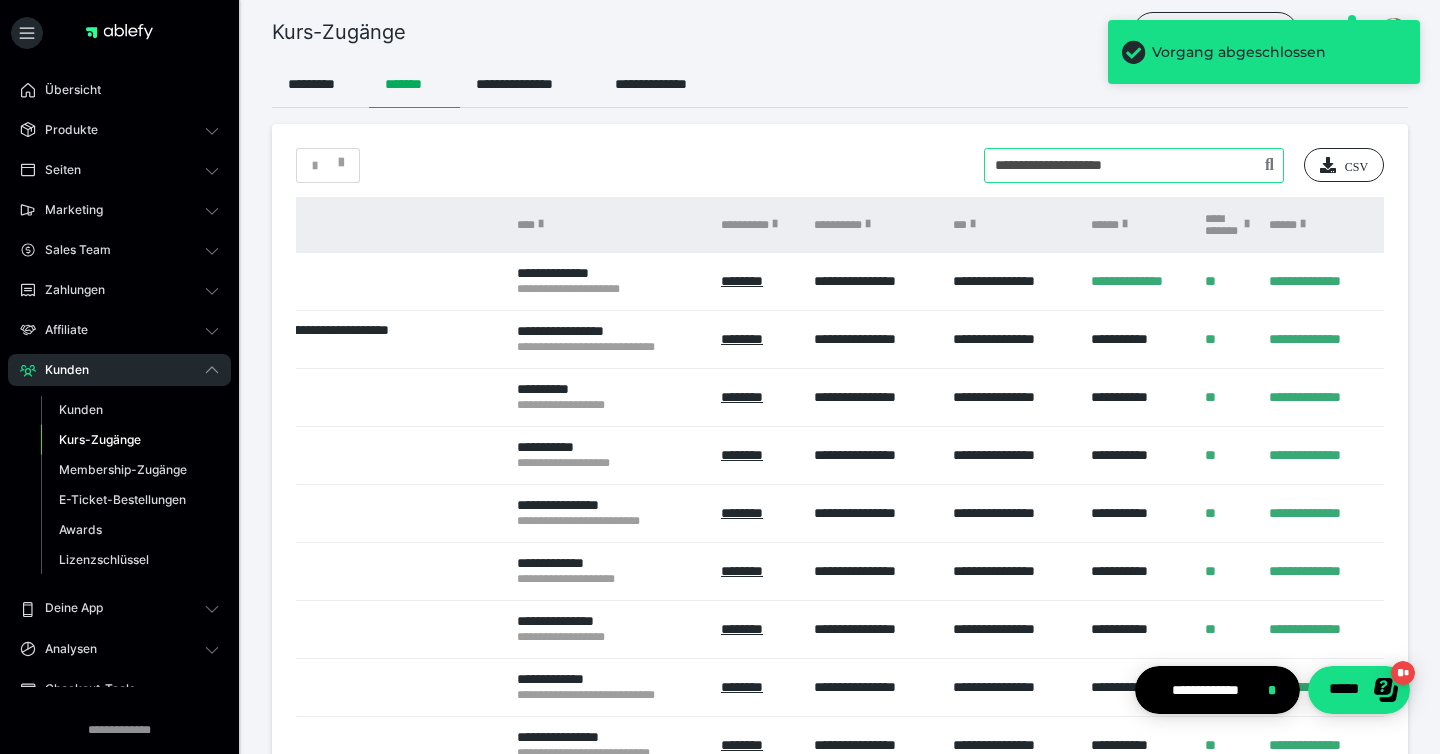type on "**********" 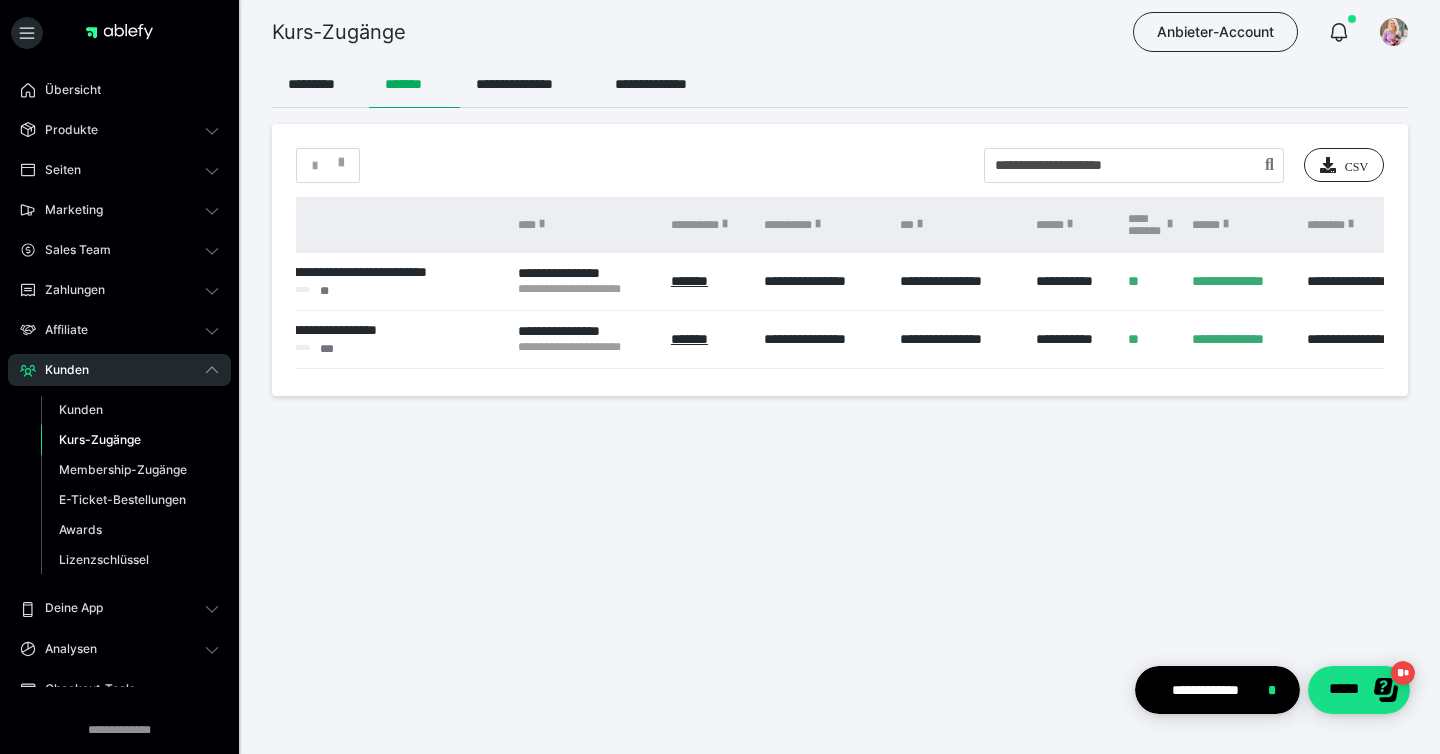 scroll, scrollTop: 0, scrollLeft: 359, axis: horizontal 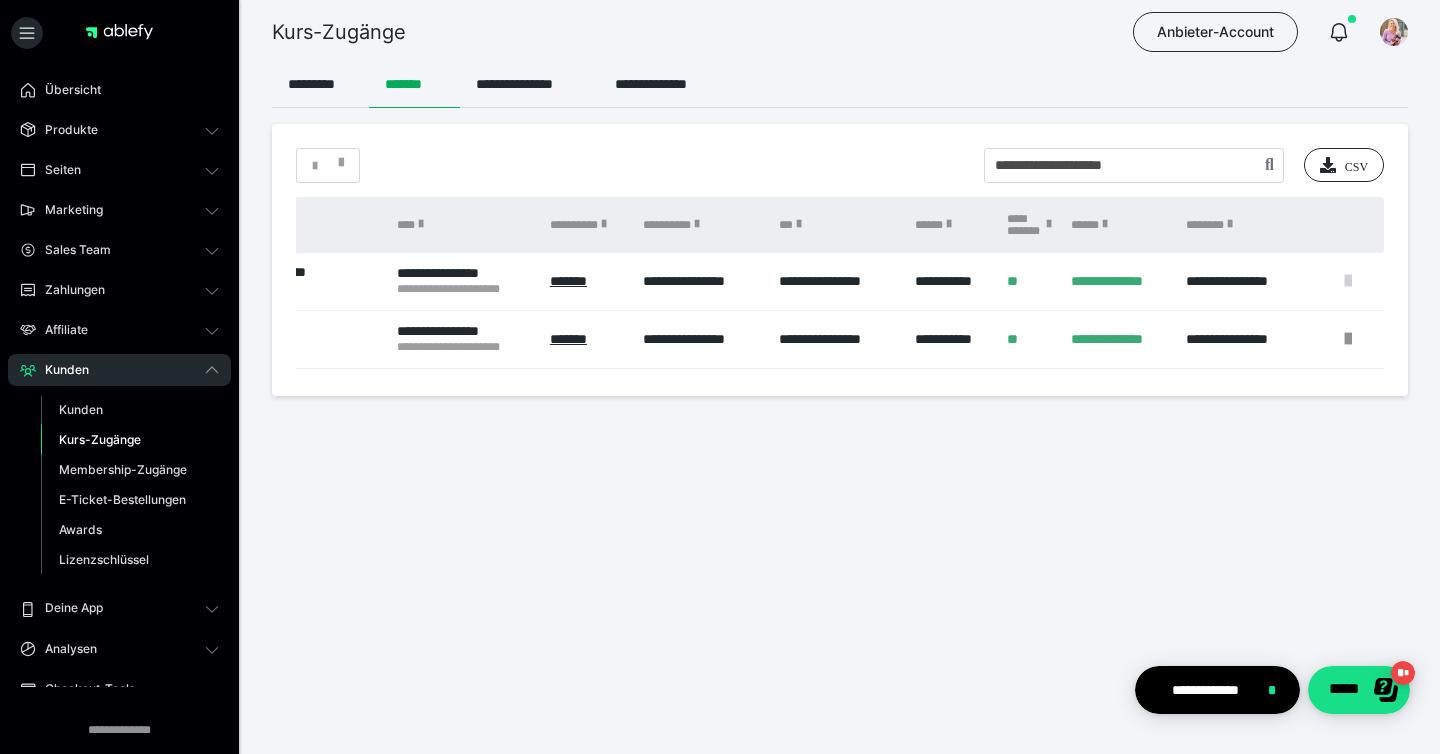 click at bounding box center (1348, 281) 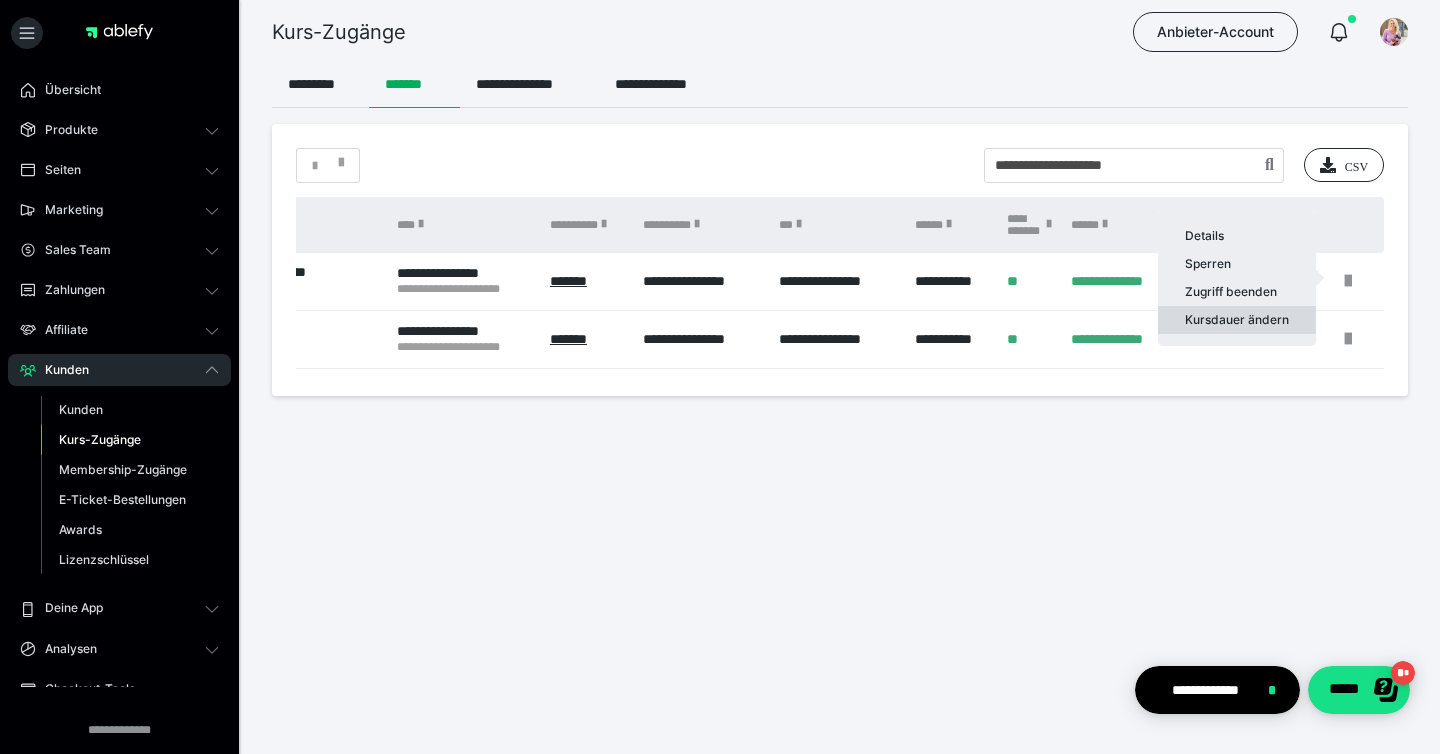 click on "Kursdauer ändern" at bounding box center [1237, 320] 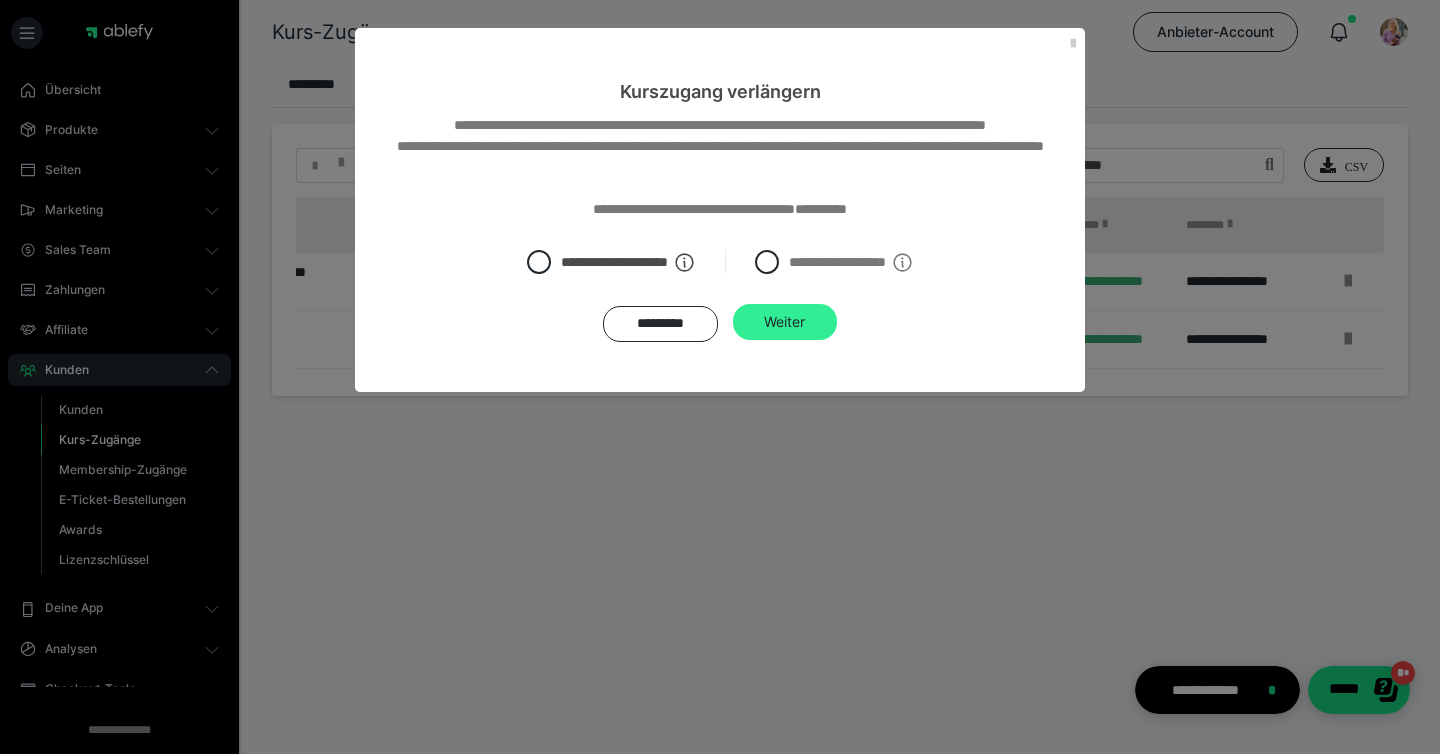 click on "Weiter" at bounding box center (785, 322) 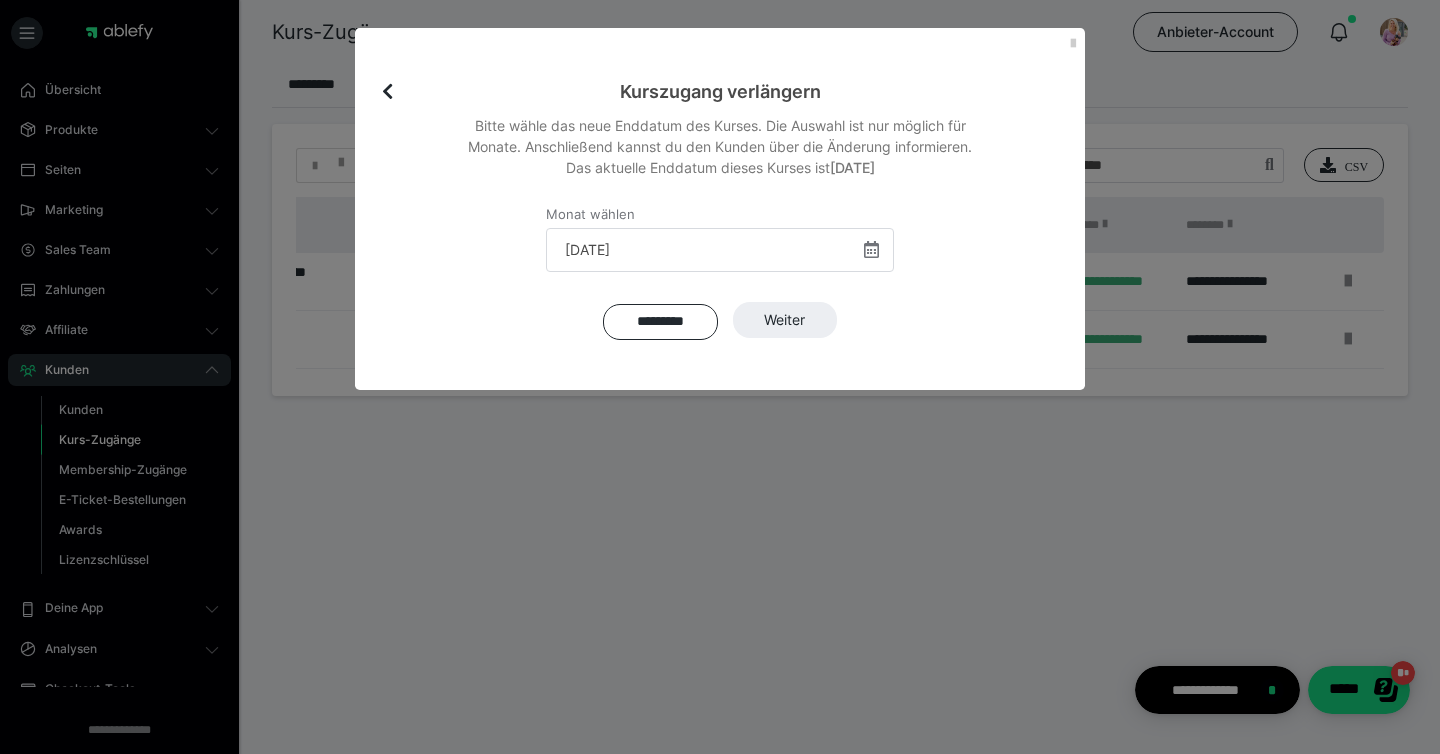 click on "Monat wählen [DATE] ‹ 2025 › Jan Feb Mär Apr Mai Jun [DATE] Aug Sep Okt Nov Dez" at bounding box center [720, 255] 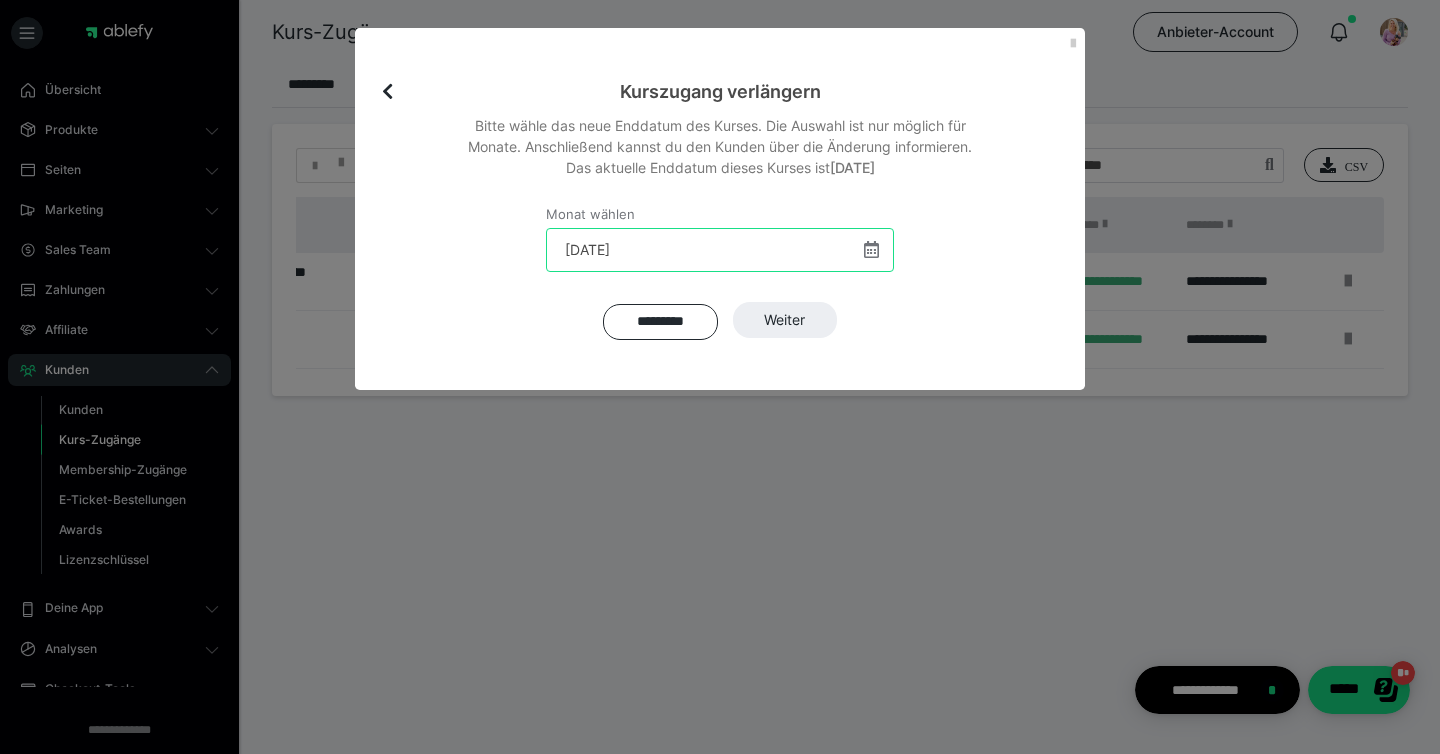 click on "[DATE]" at bounding box center (720, 250) 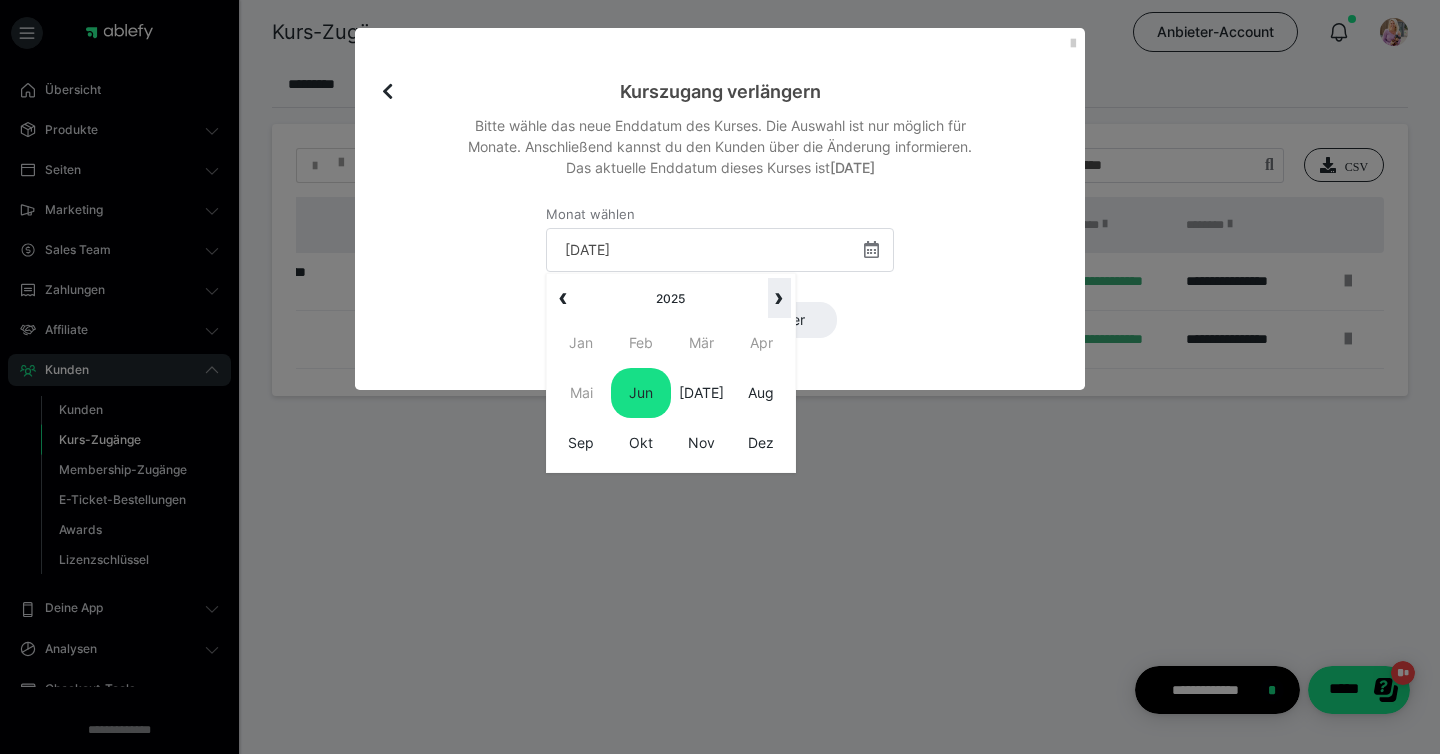 click on "›" at bounding box center [779, 298] 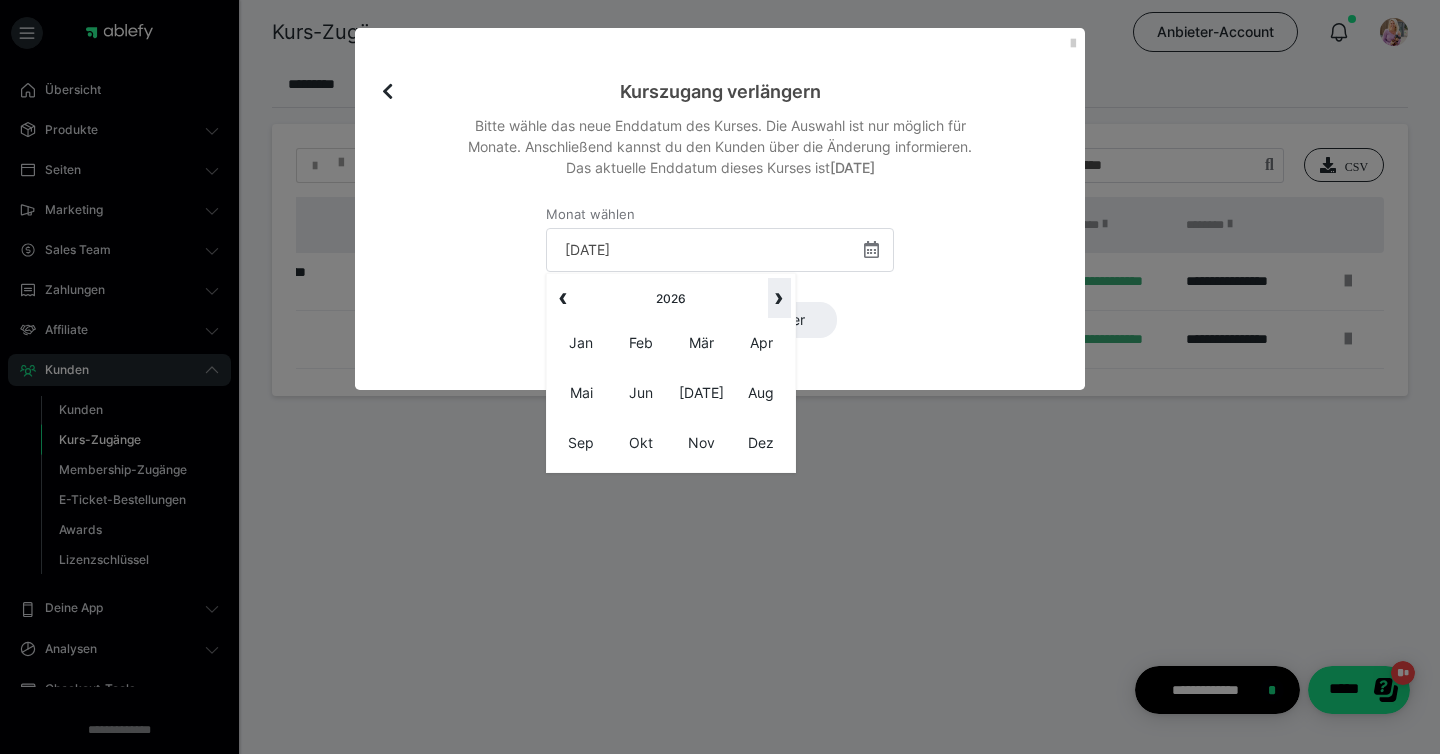 click on "›" at bounding box center (779, 298) 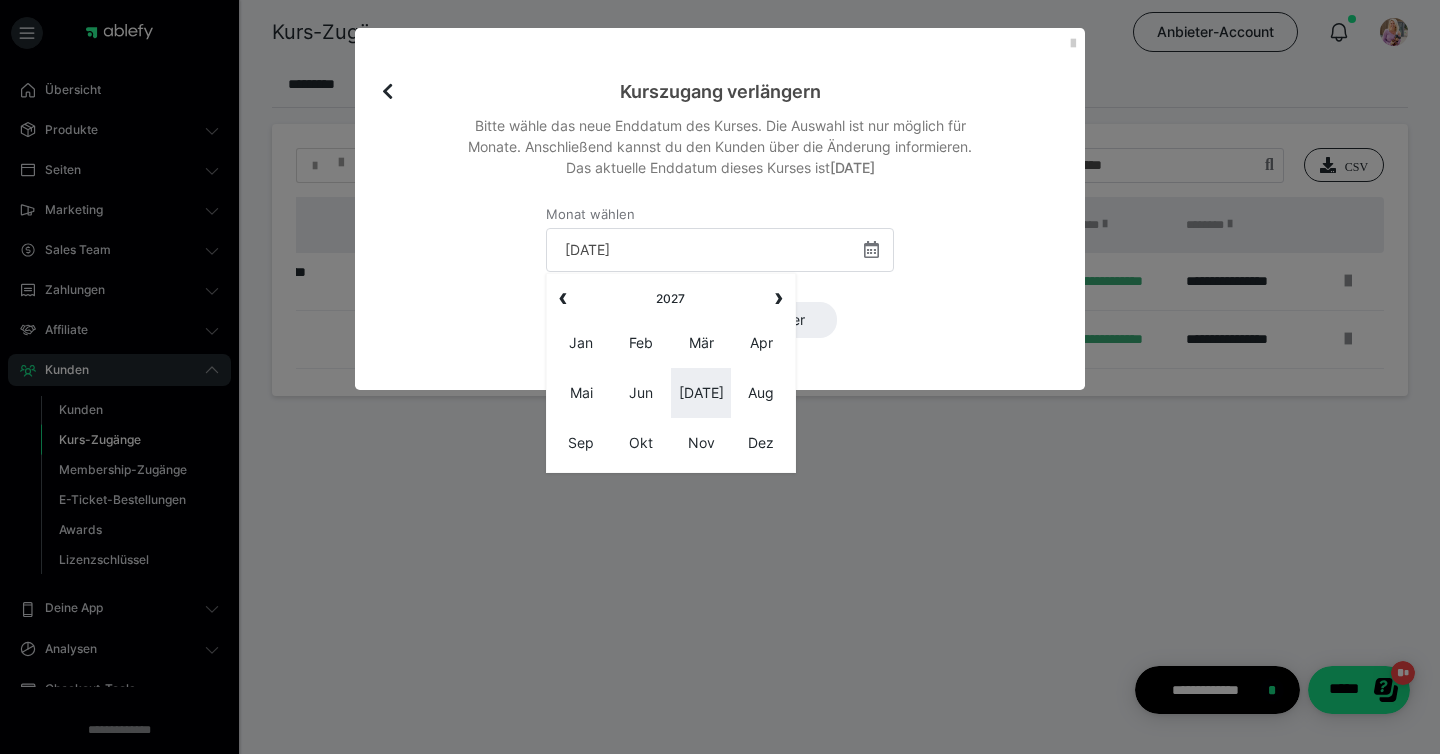 click on "[DATE]" at bounding box center (701, 393) 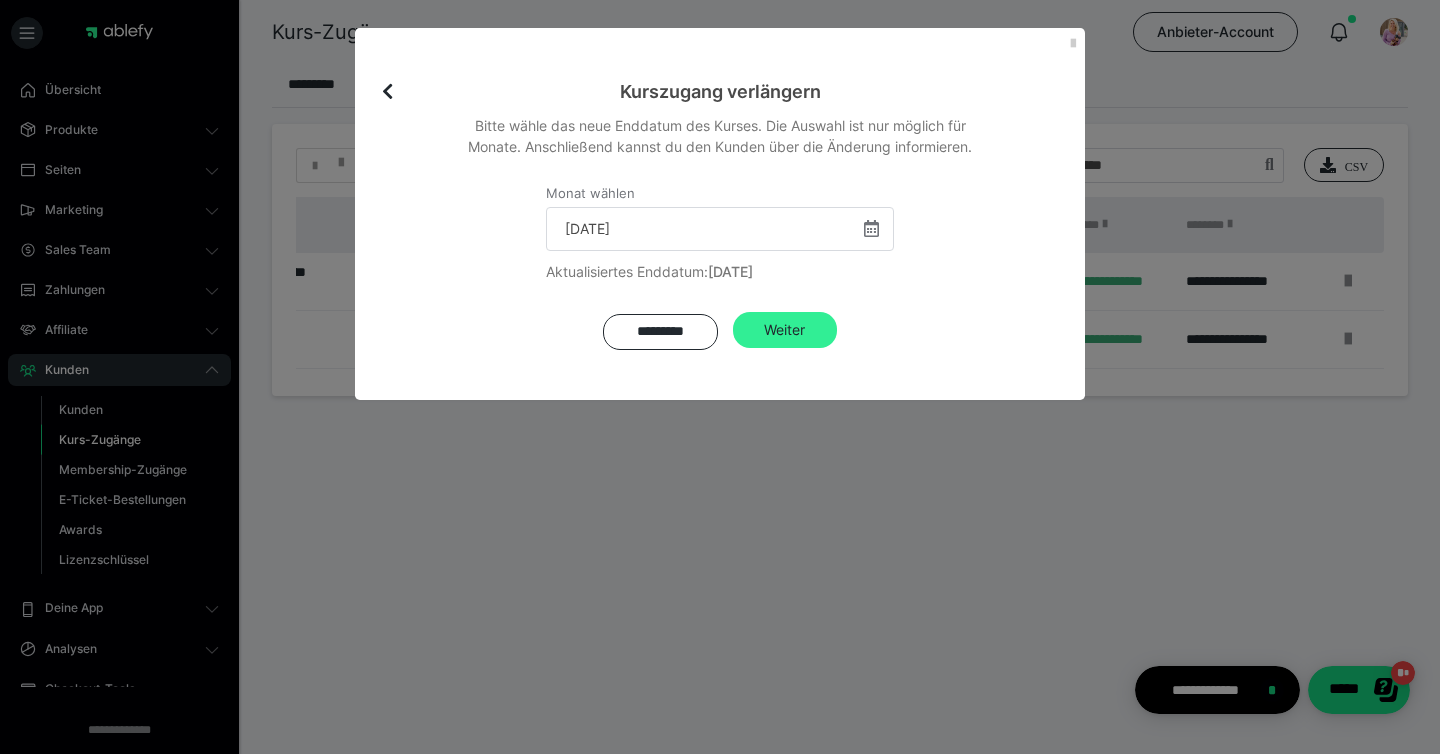 click on "Weiter" at bounding box center [785, 330] 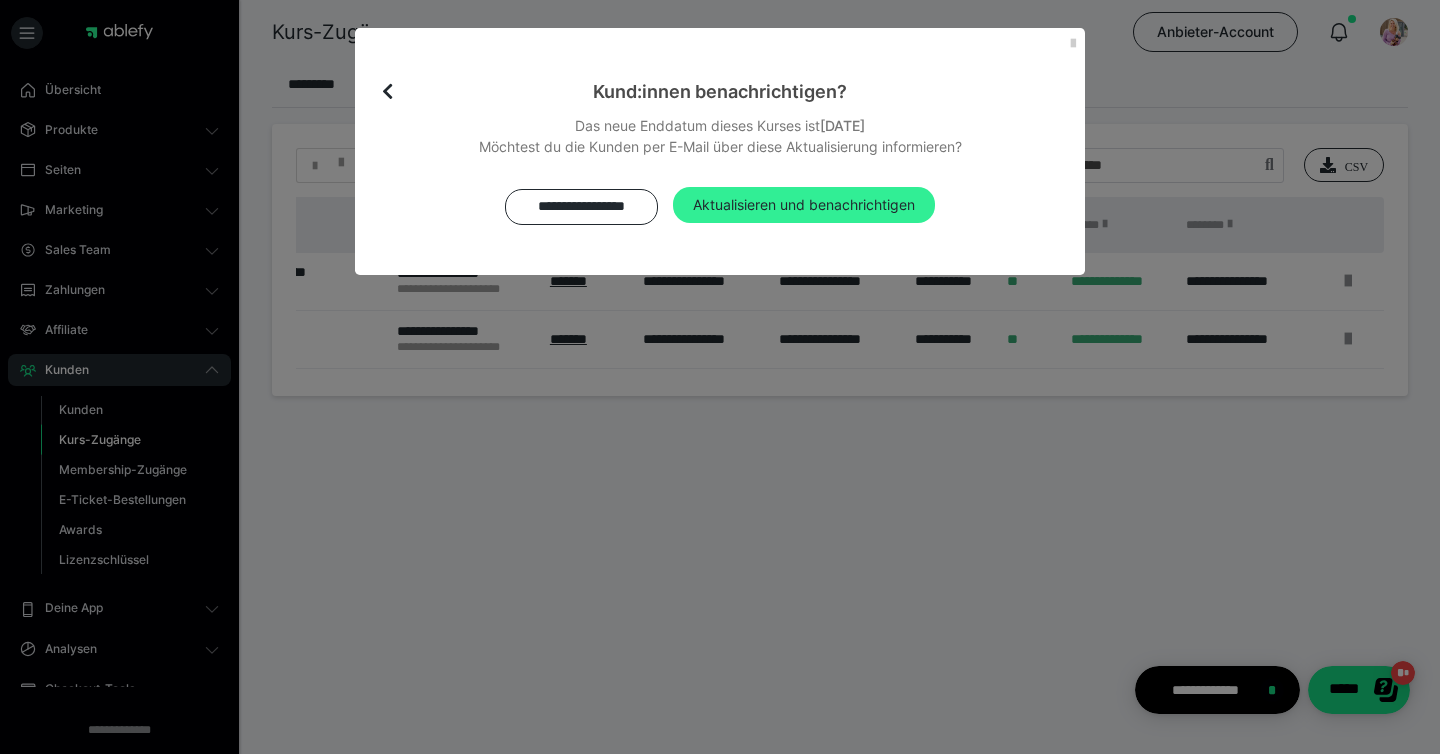 click on "Aktualisieren und benachrichtigen" at bounding box center (804, 205) 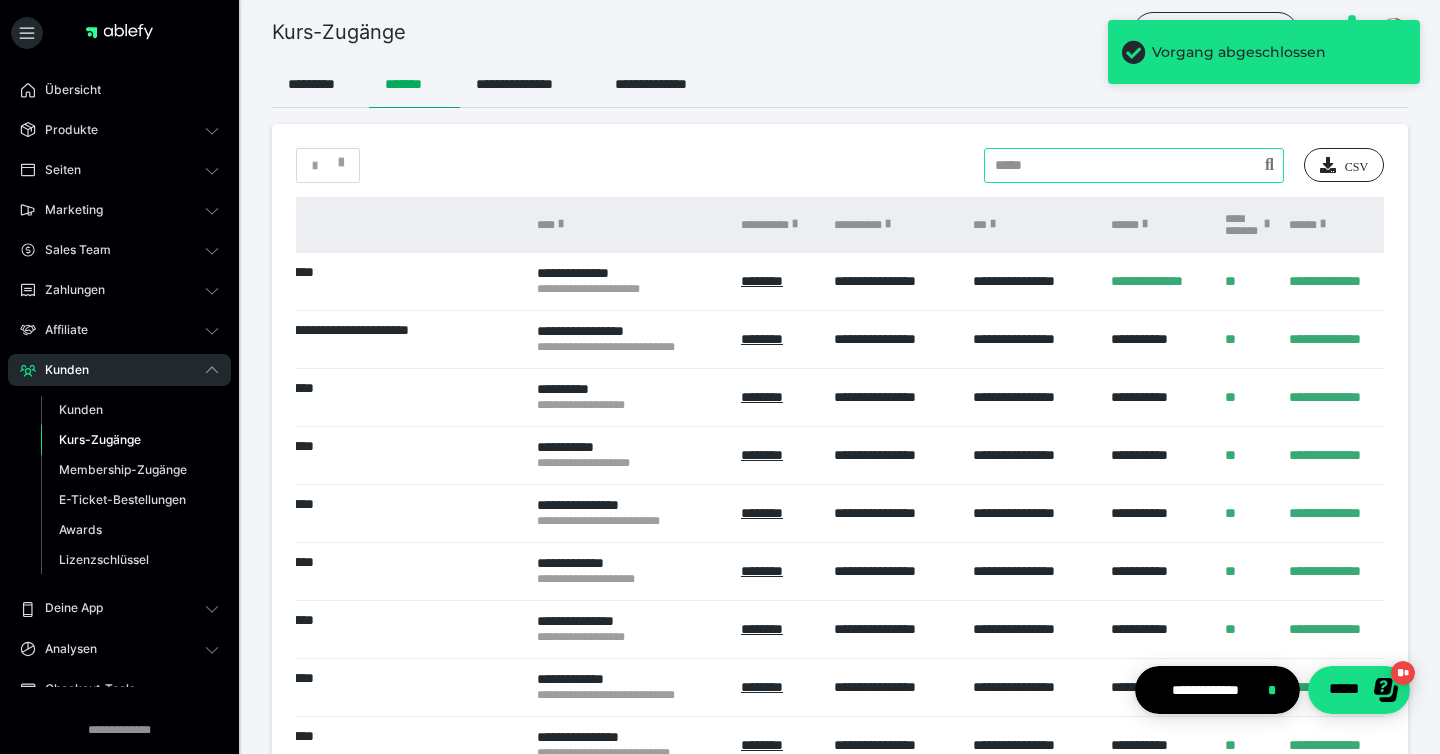 click at bounding box center (1134, 165) 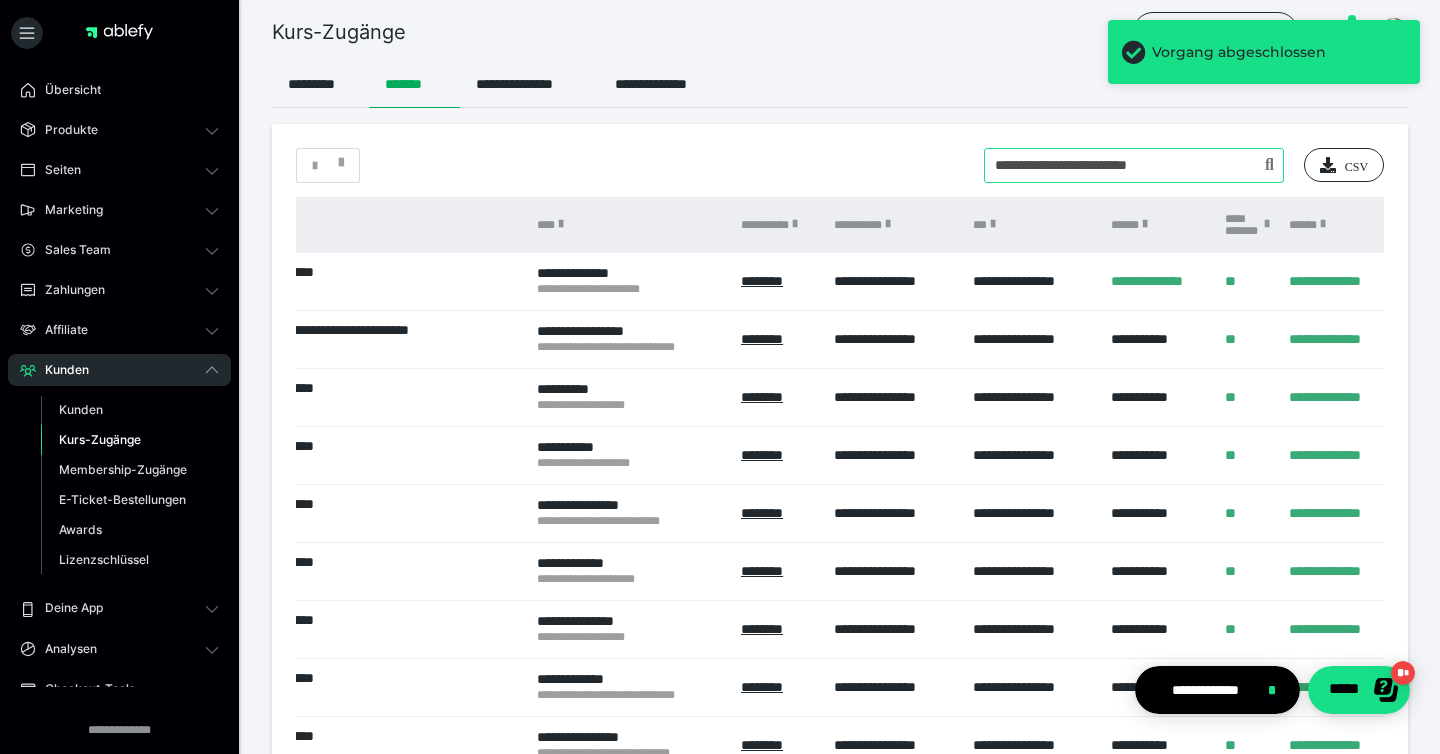 type on "**********" 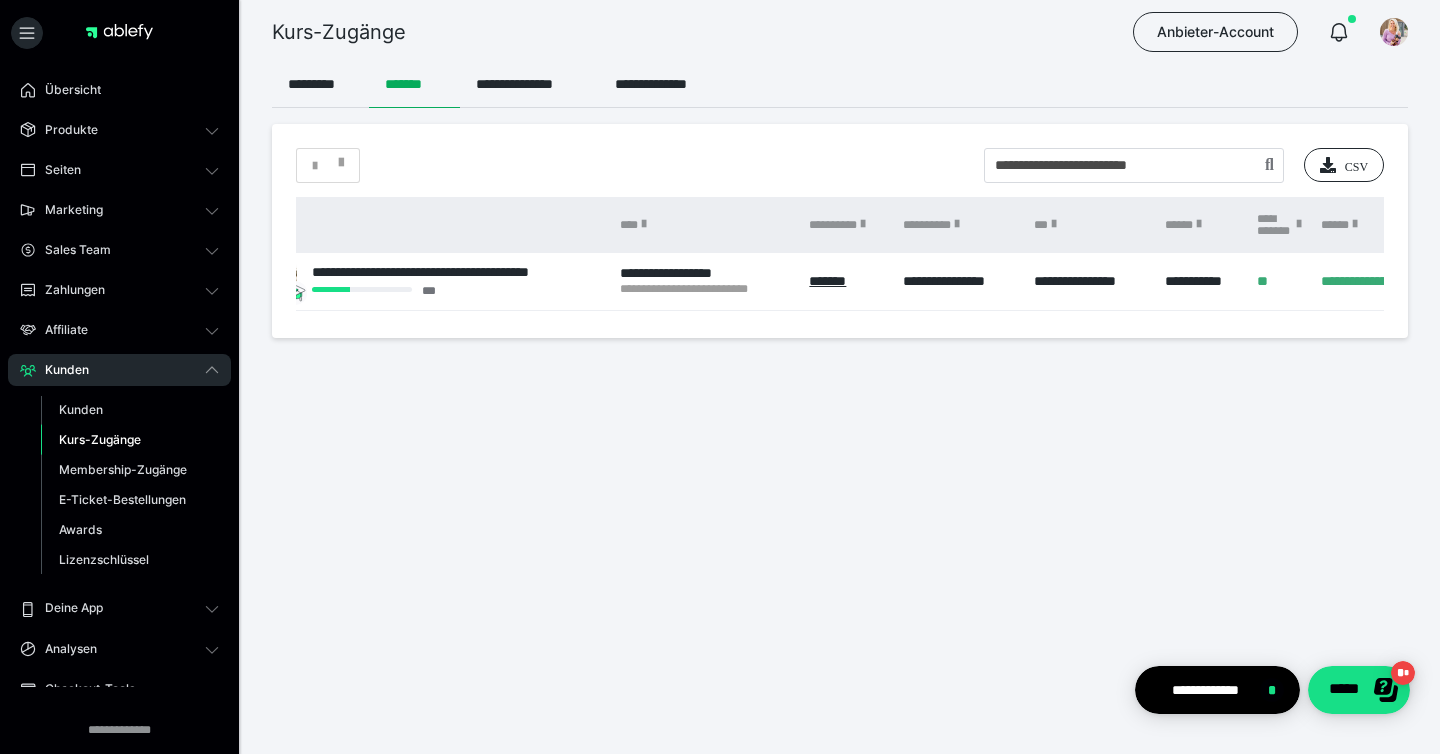 scroll, scrollTop: 0, scrollLeft: 382, axis: horizontal 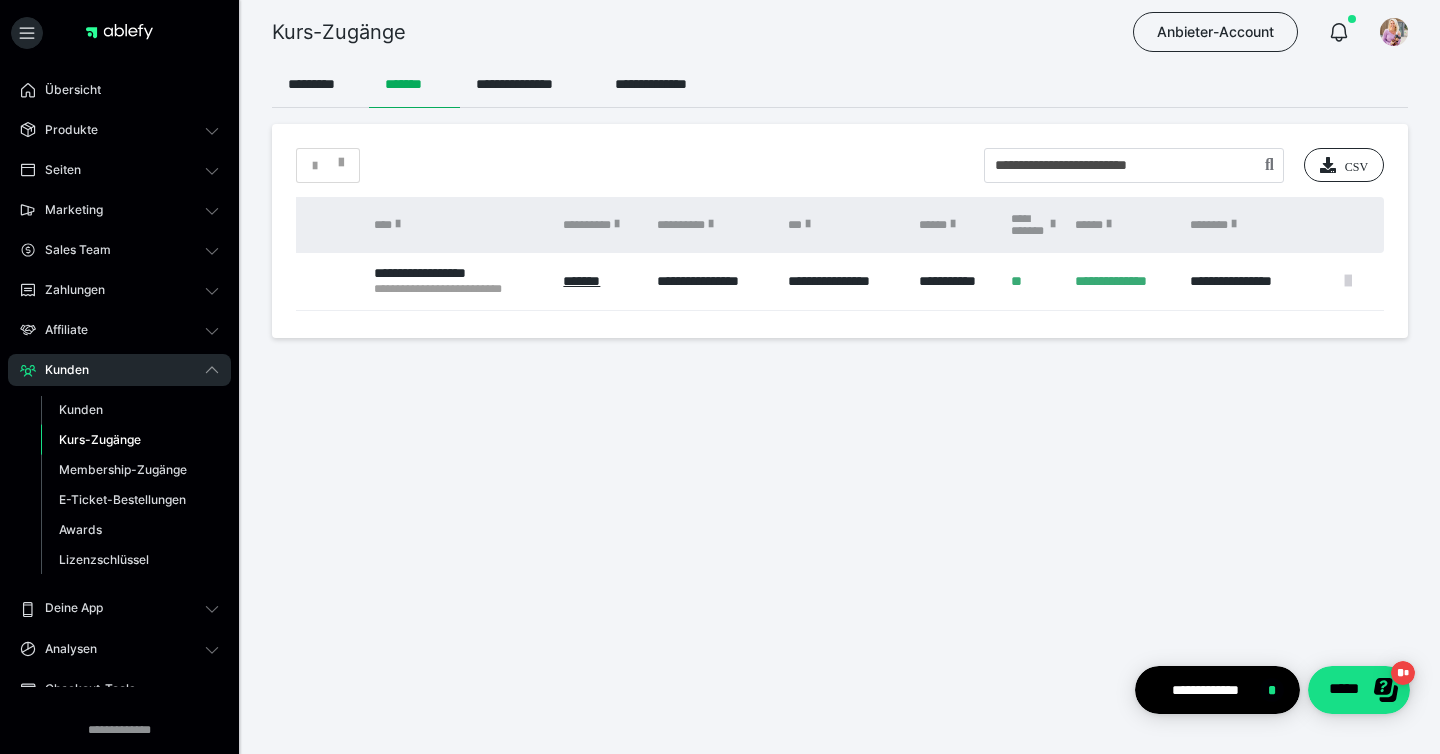 click at bounding box center (1348, 281) 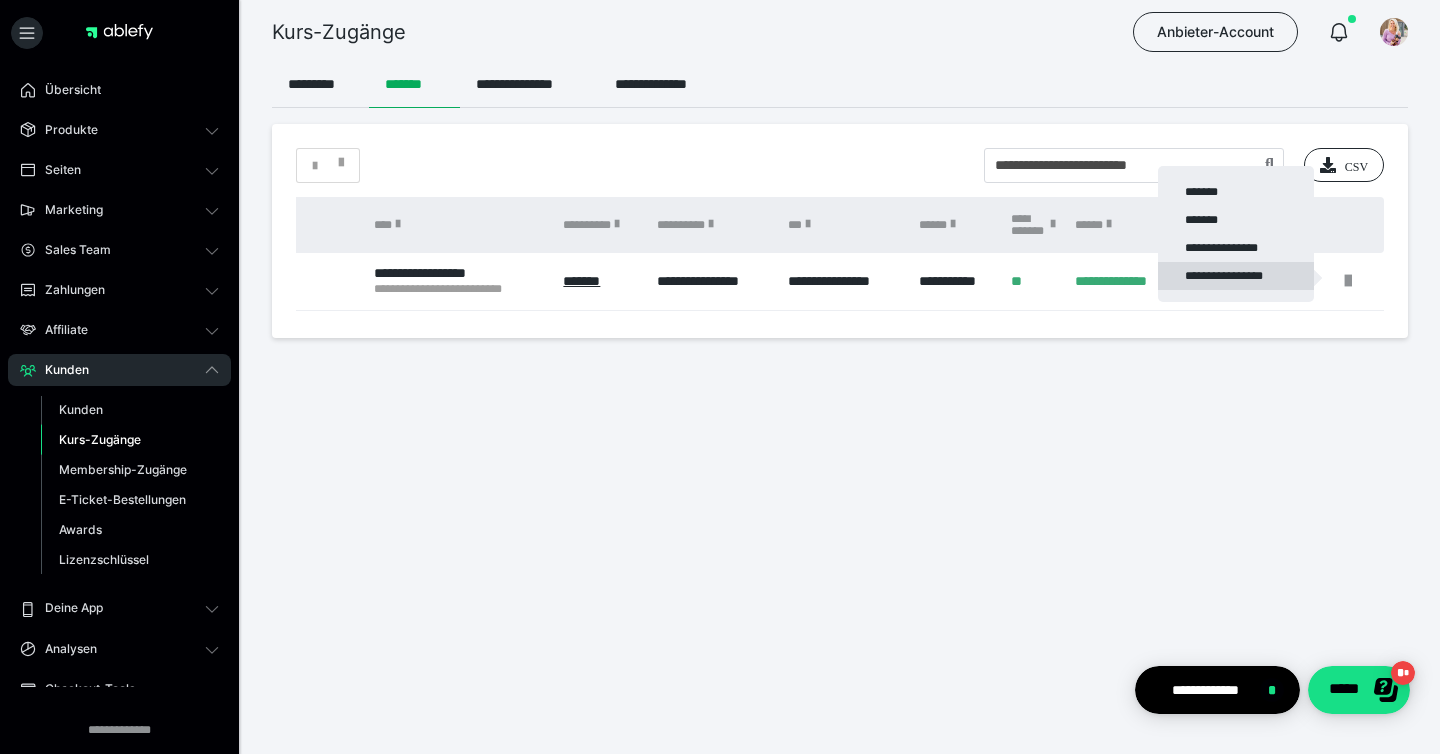 click on "**********" at bounding box center [1236, 276] 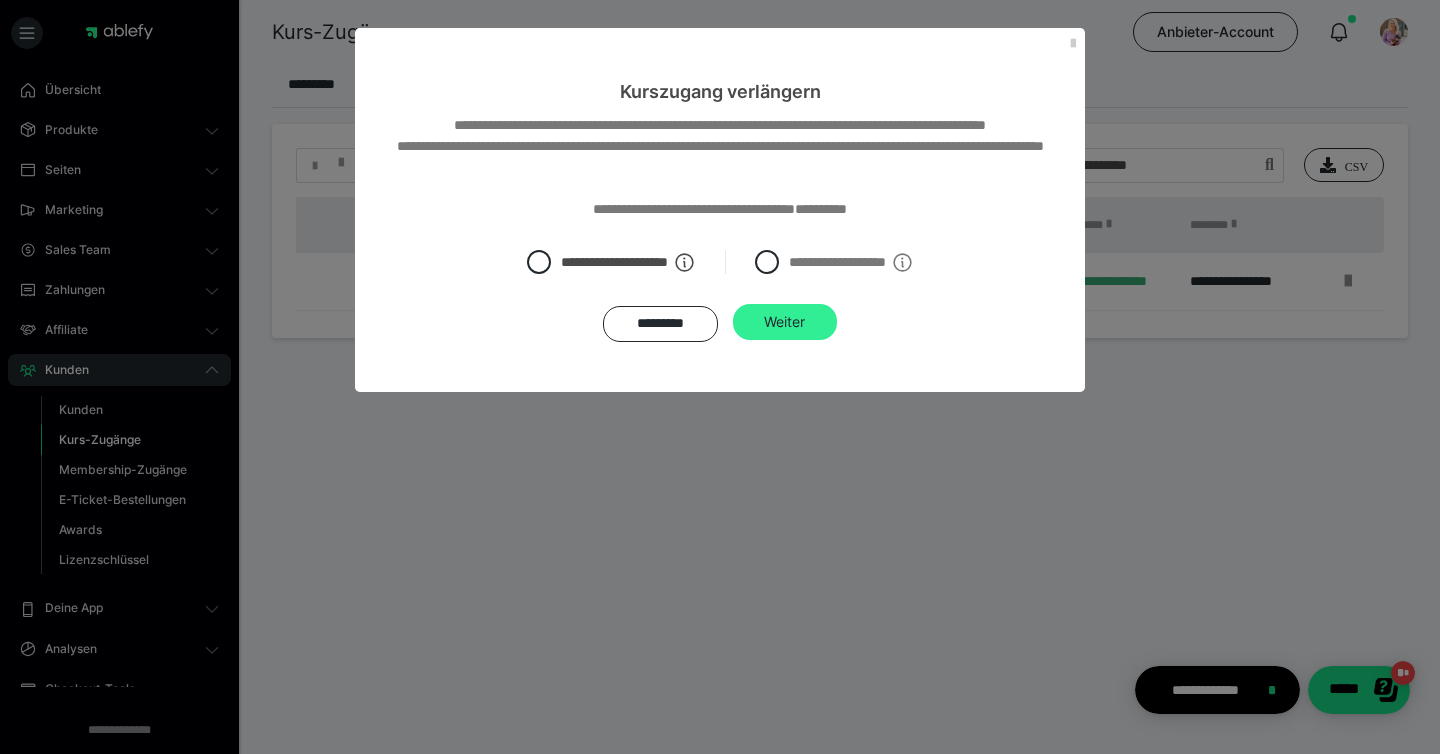 click on "Weiter" at bounding box center [785, 322] 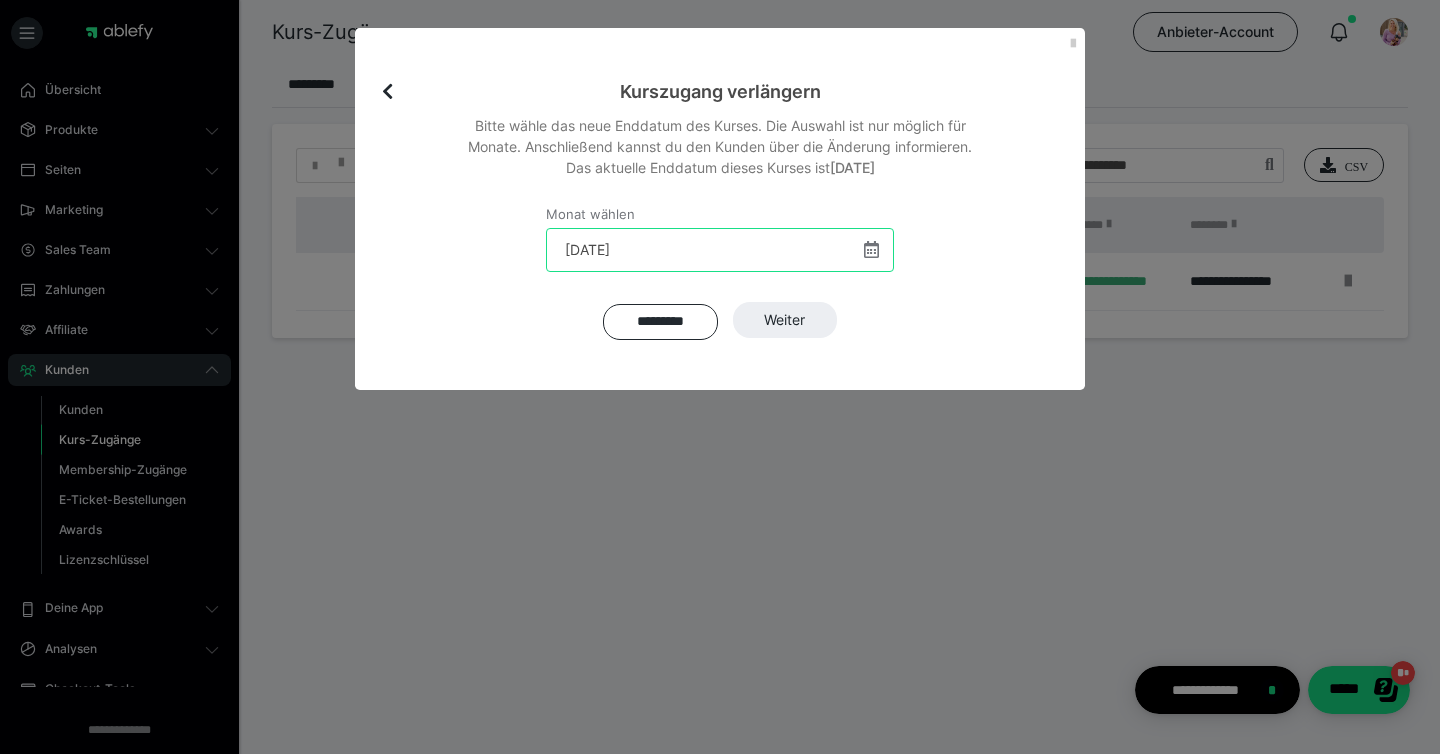 click on "[DATE]" at bounding box center [720, 250] 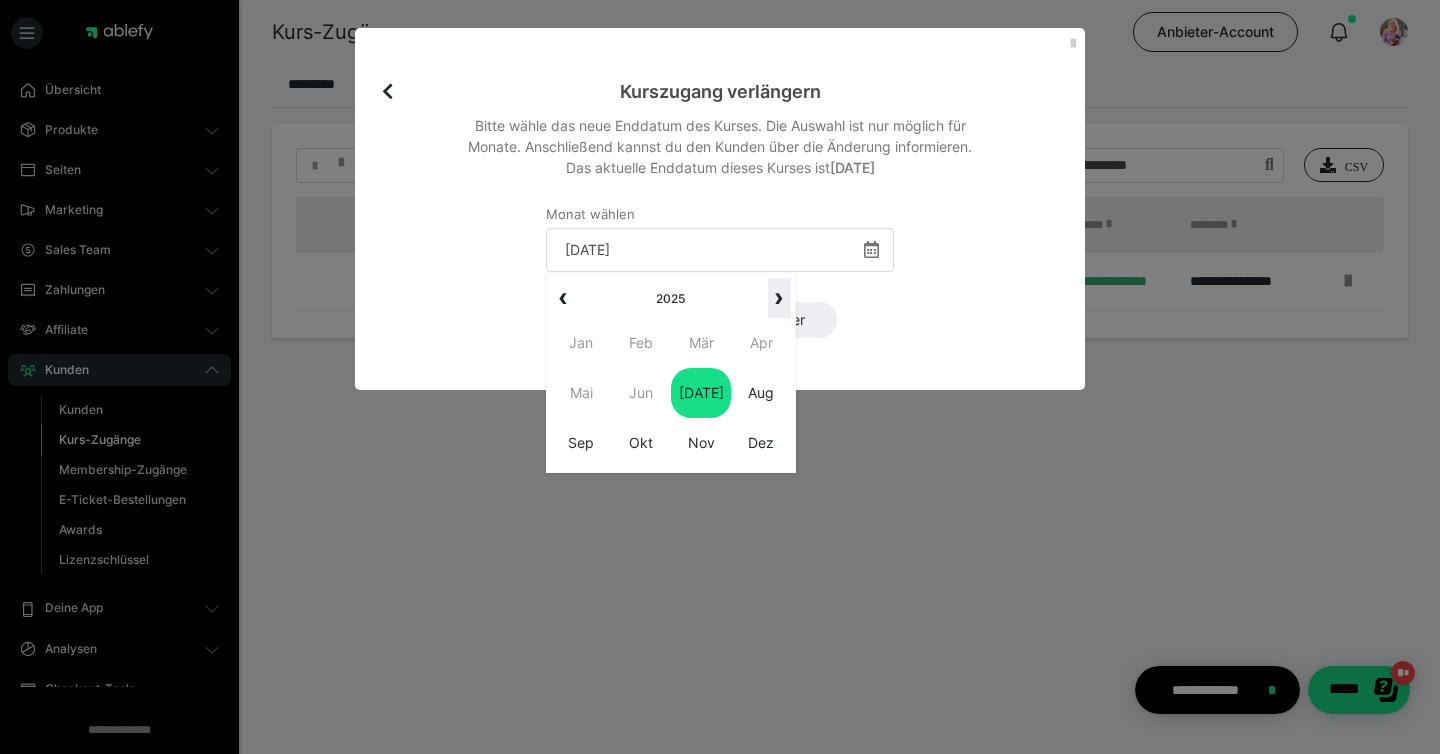 click on "›" at bounding box center [779, 298] 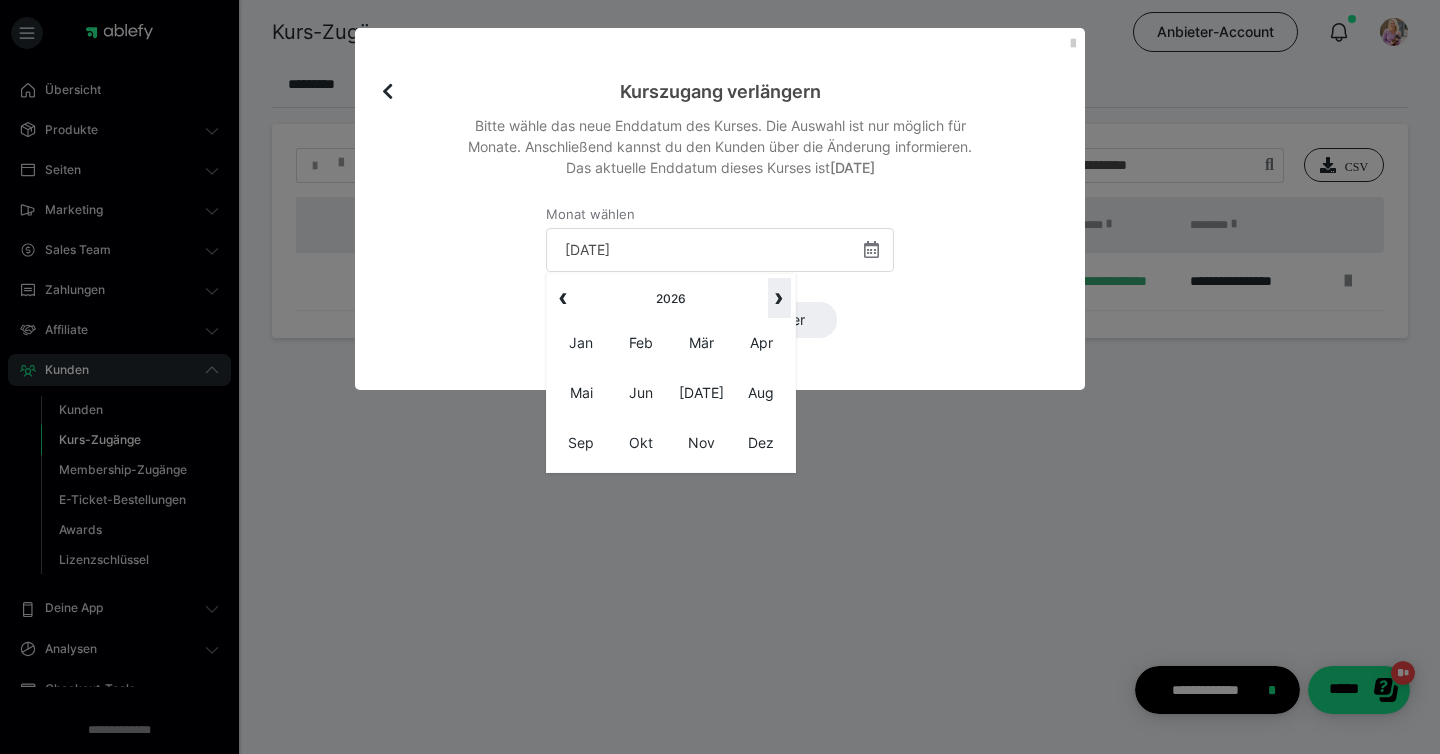 click on "›" at bounding box center (779, 298) 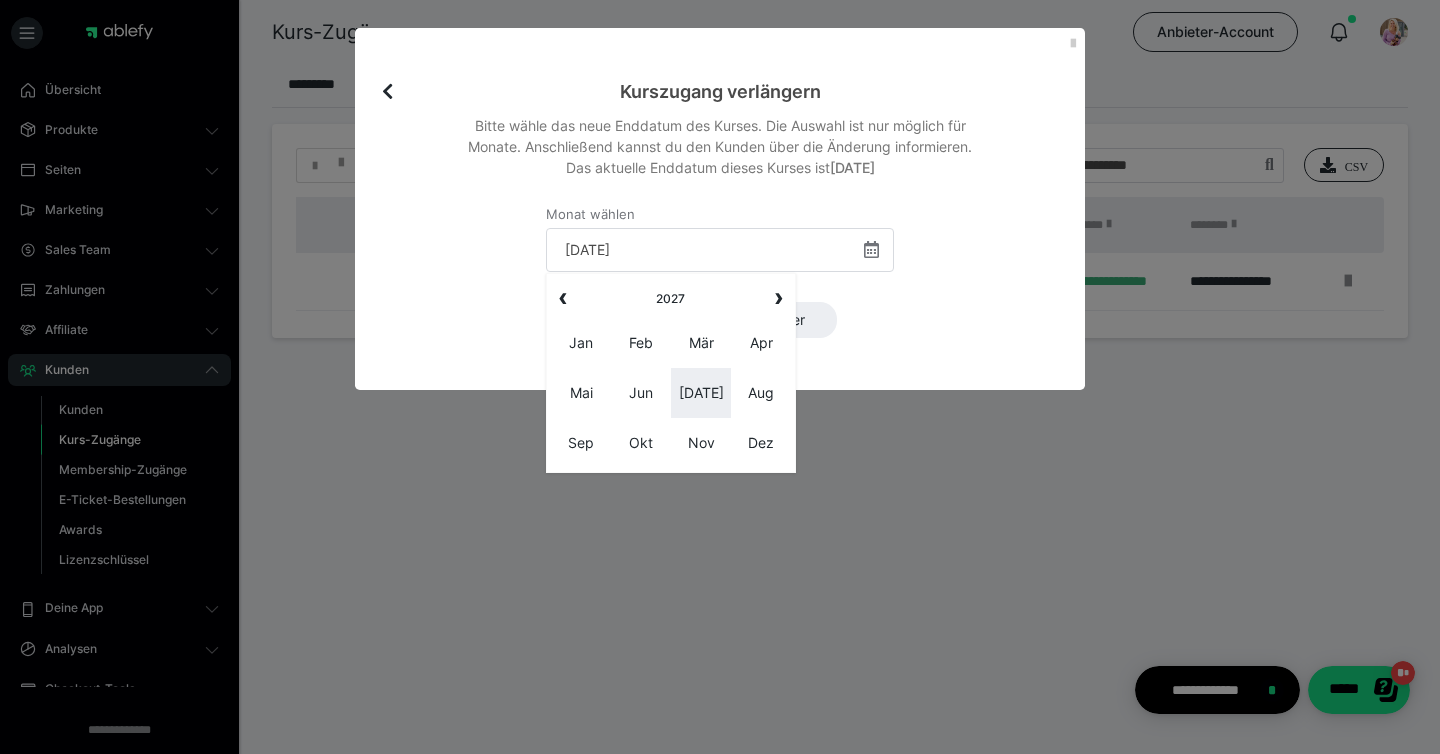 click on "[DATE]" at bounding box center (701, 393) 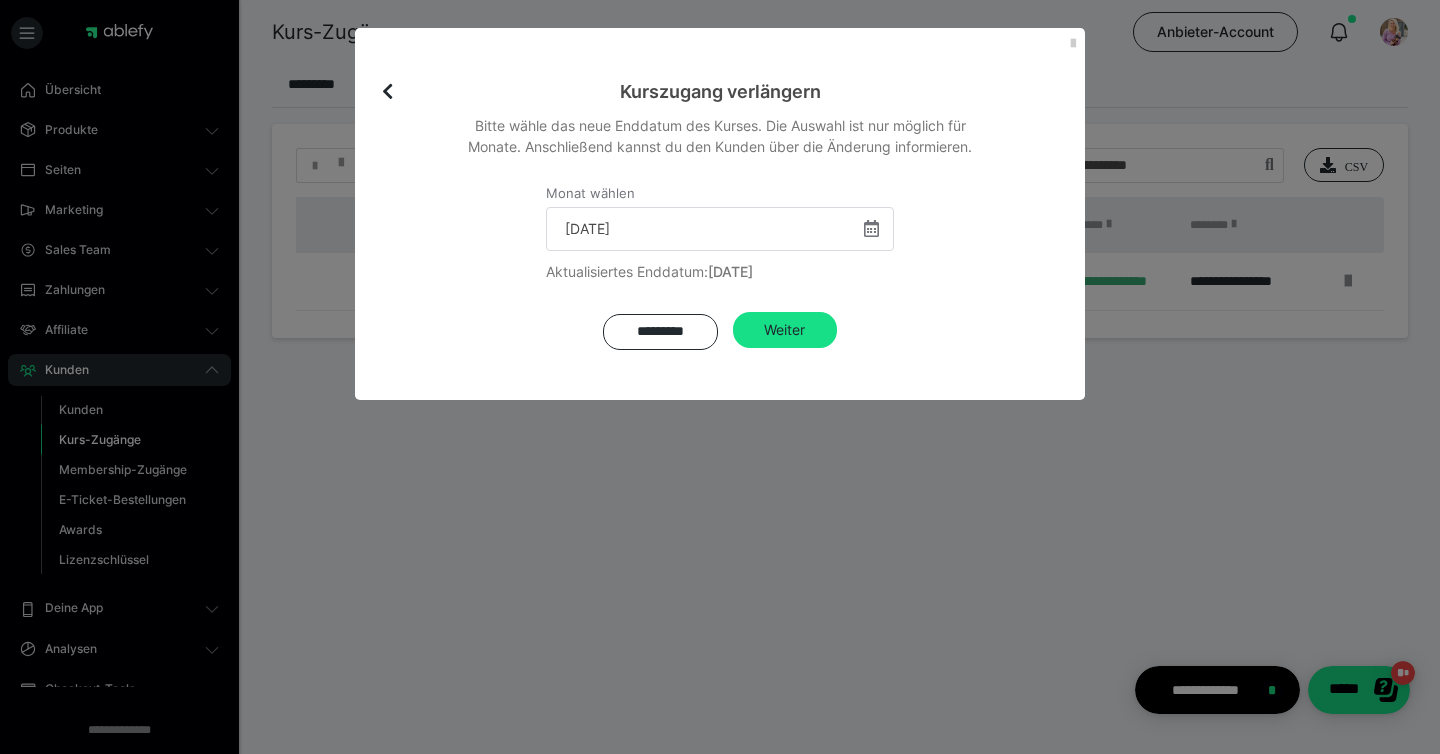 click on "Monat wählen [DATE] ‹ 2027 › Jan Feb Mär Apr Mai Jun [DATE] Aug Sep Okt Nov Dez Aktualisiertes Enddatum:  [DATE]" at bounding box center (720, 249) 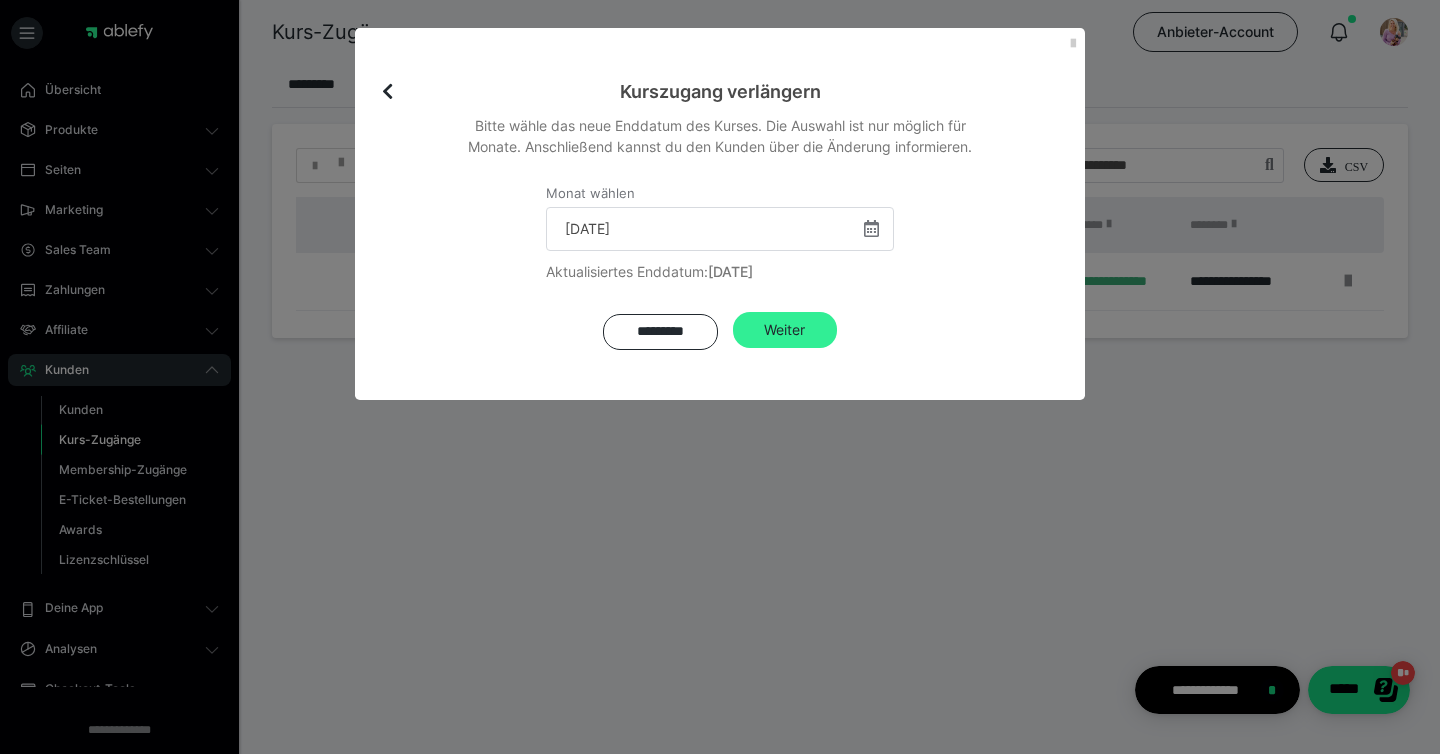 click on "Weiter" at bounding box center (785, 330) 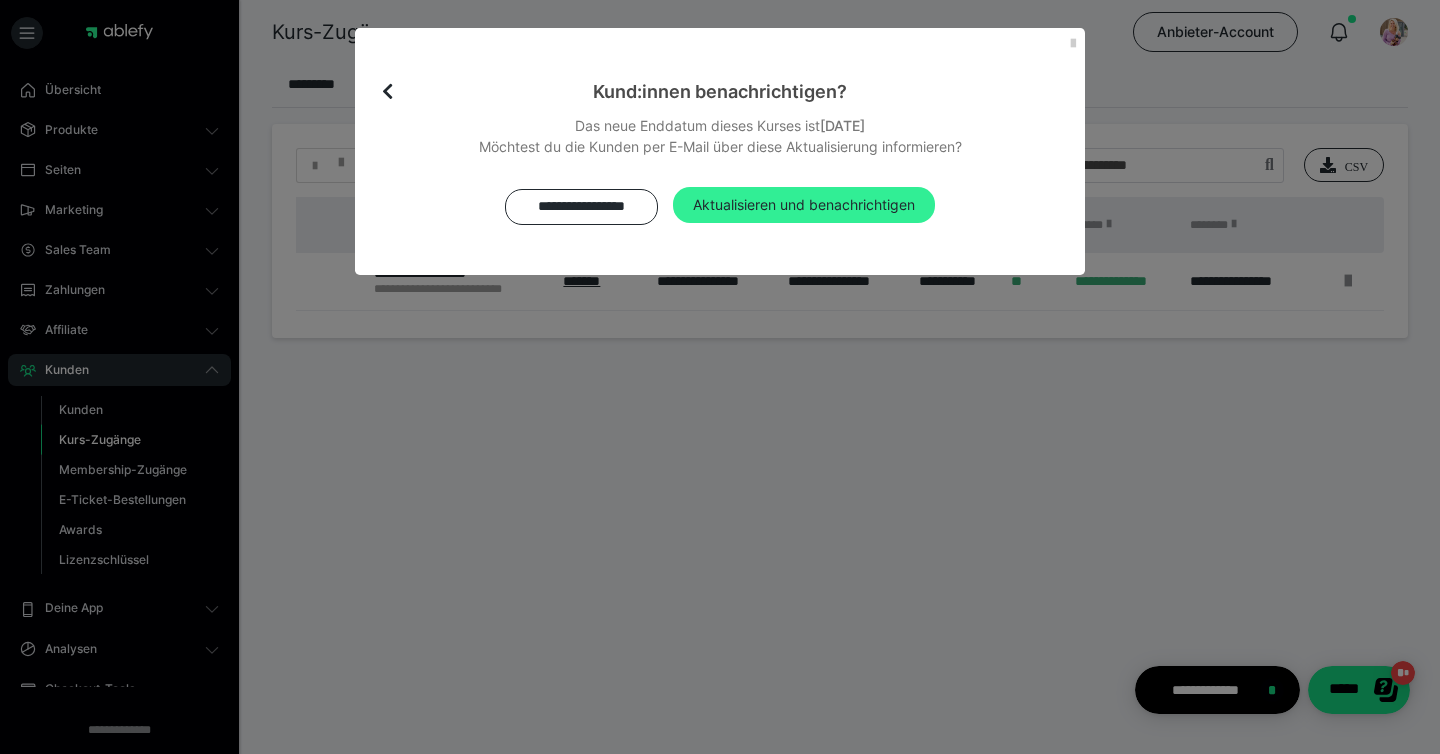 click on "Aktualisieren und benachrichtigen" at bounding box center [804, 205] 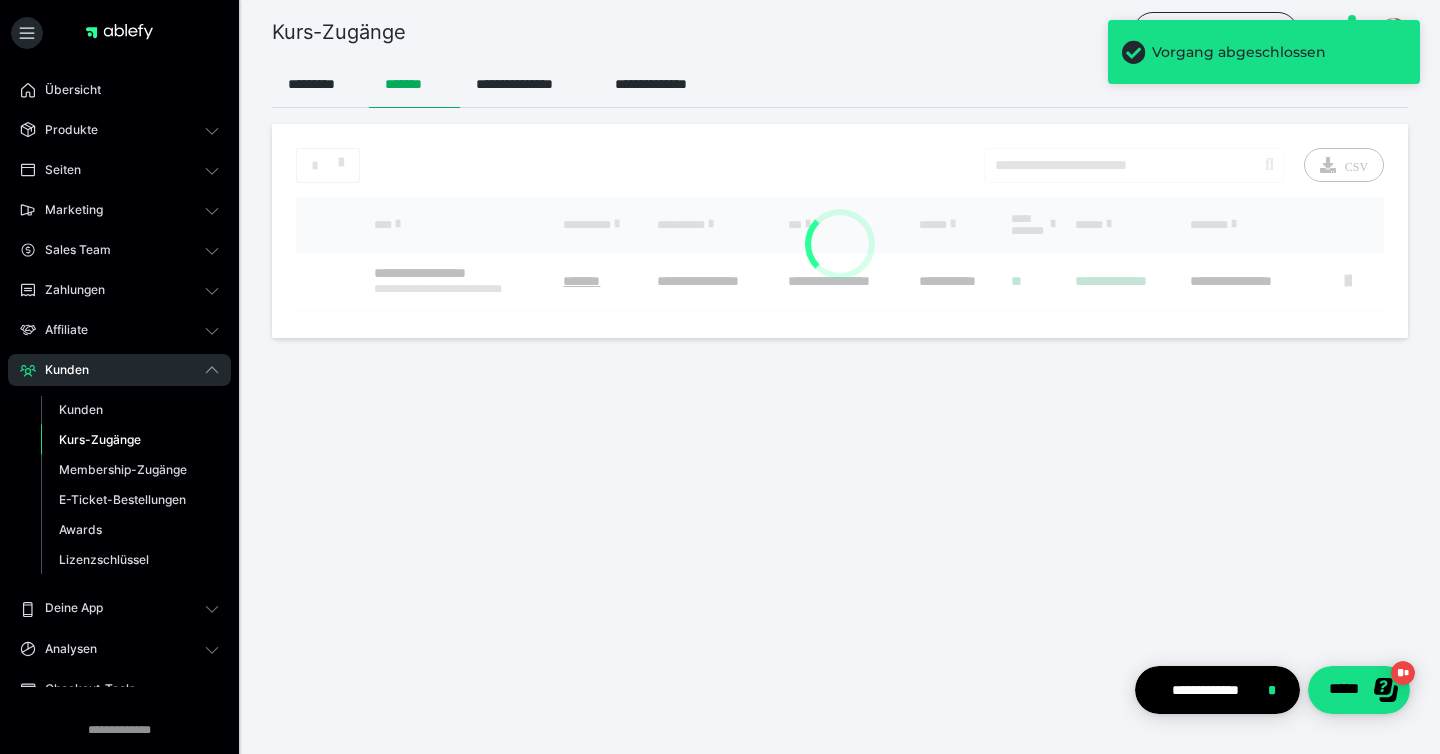 type 